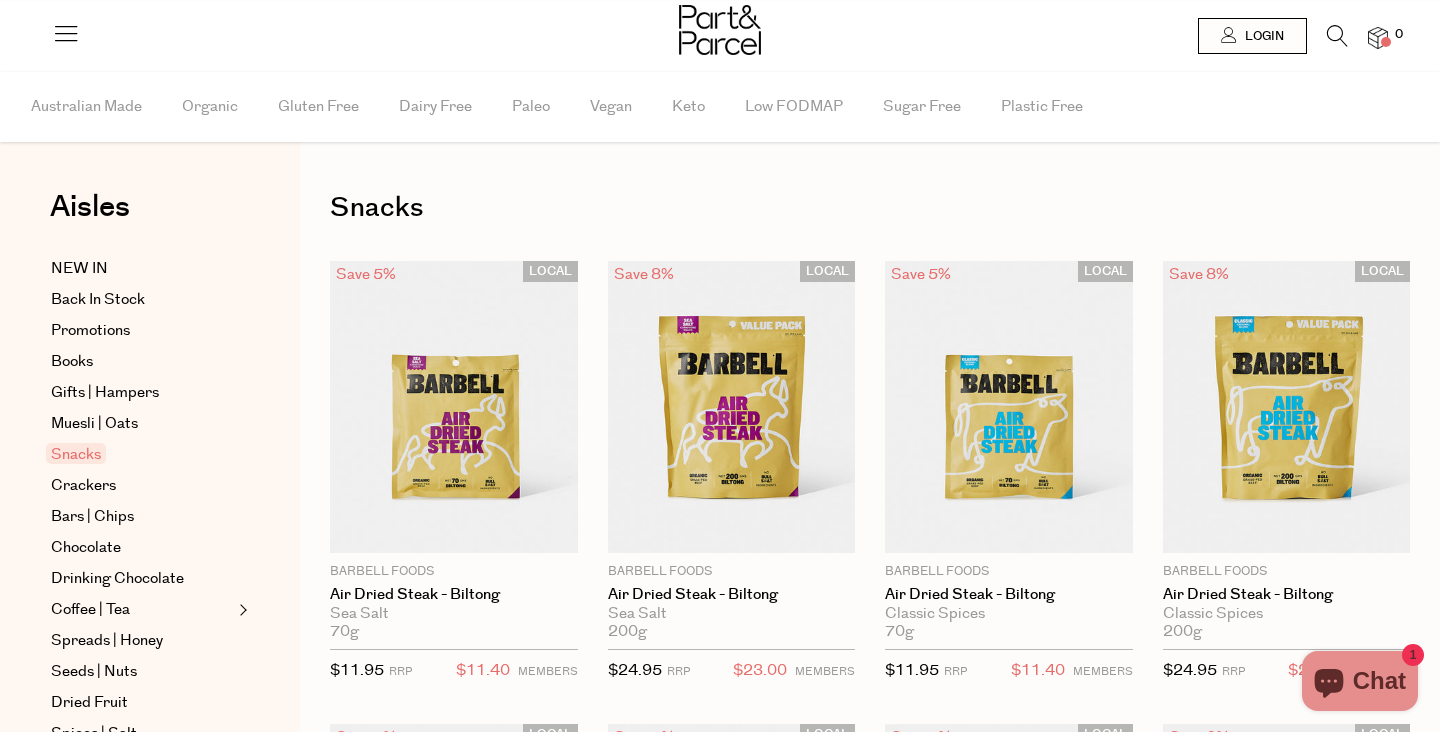 scroll, scrollTop: 0, scrollLeft: 0, axis: both 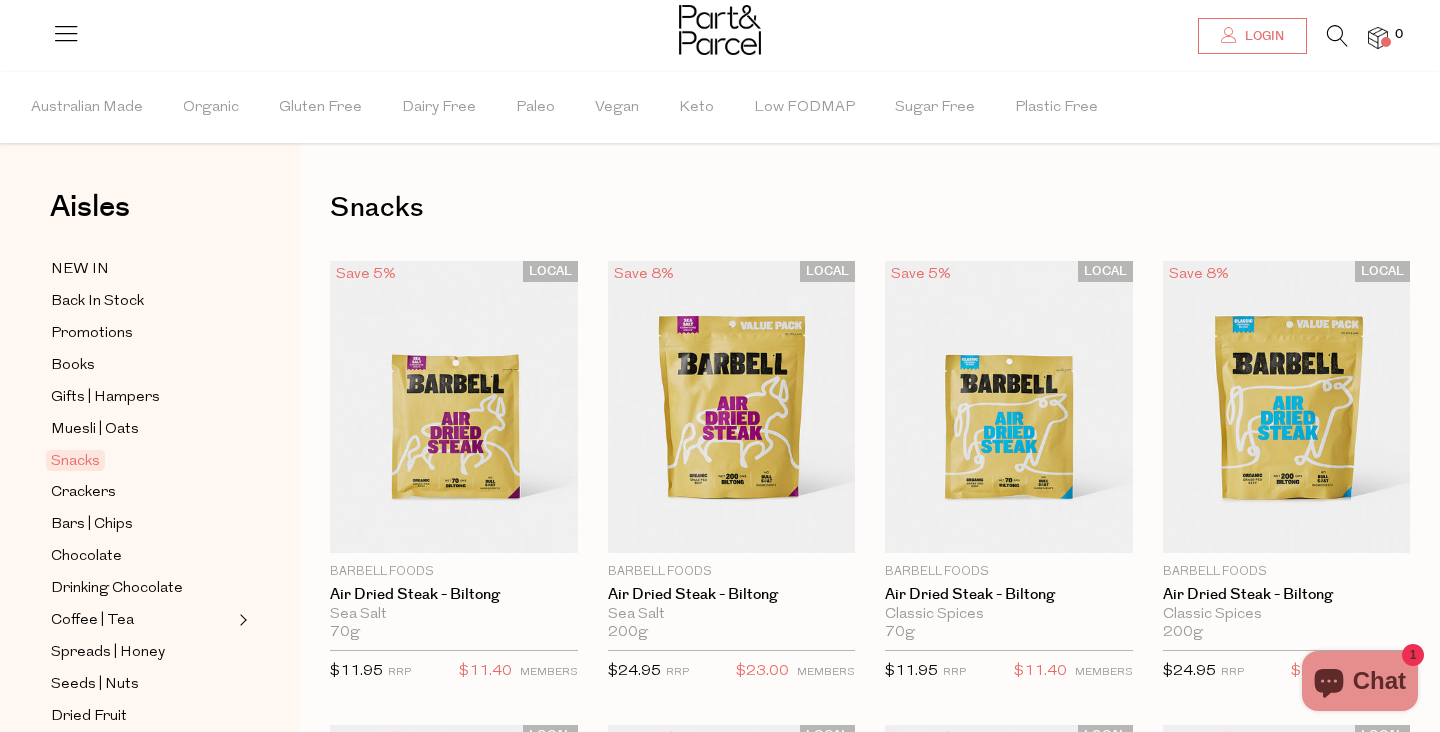 click on "Login" at bounding box center (1262, 36) 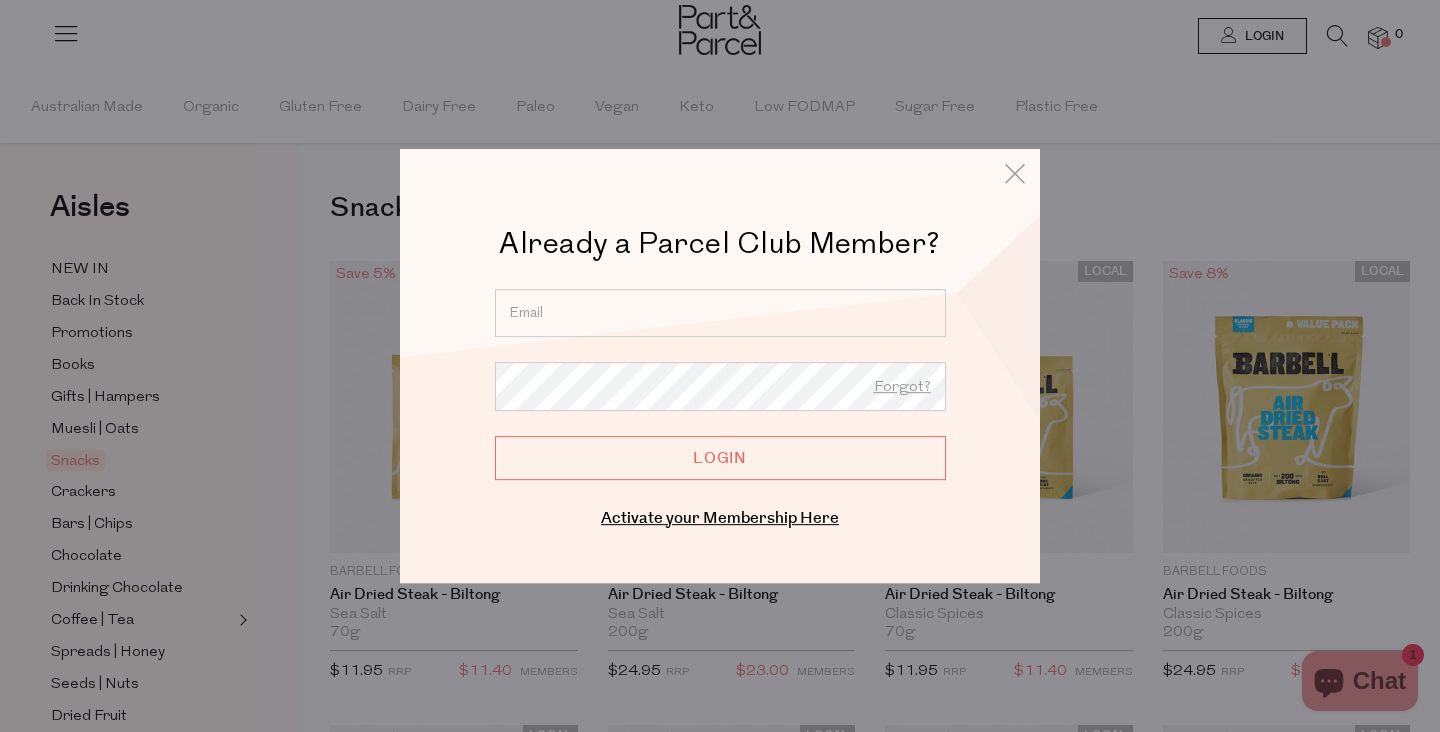 type on "[USERNAME]@example.com" 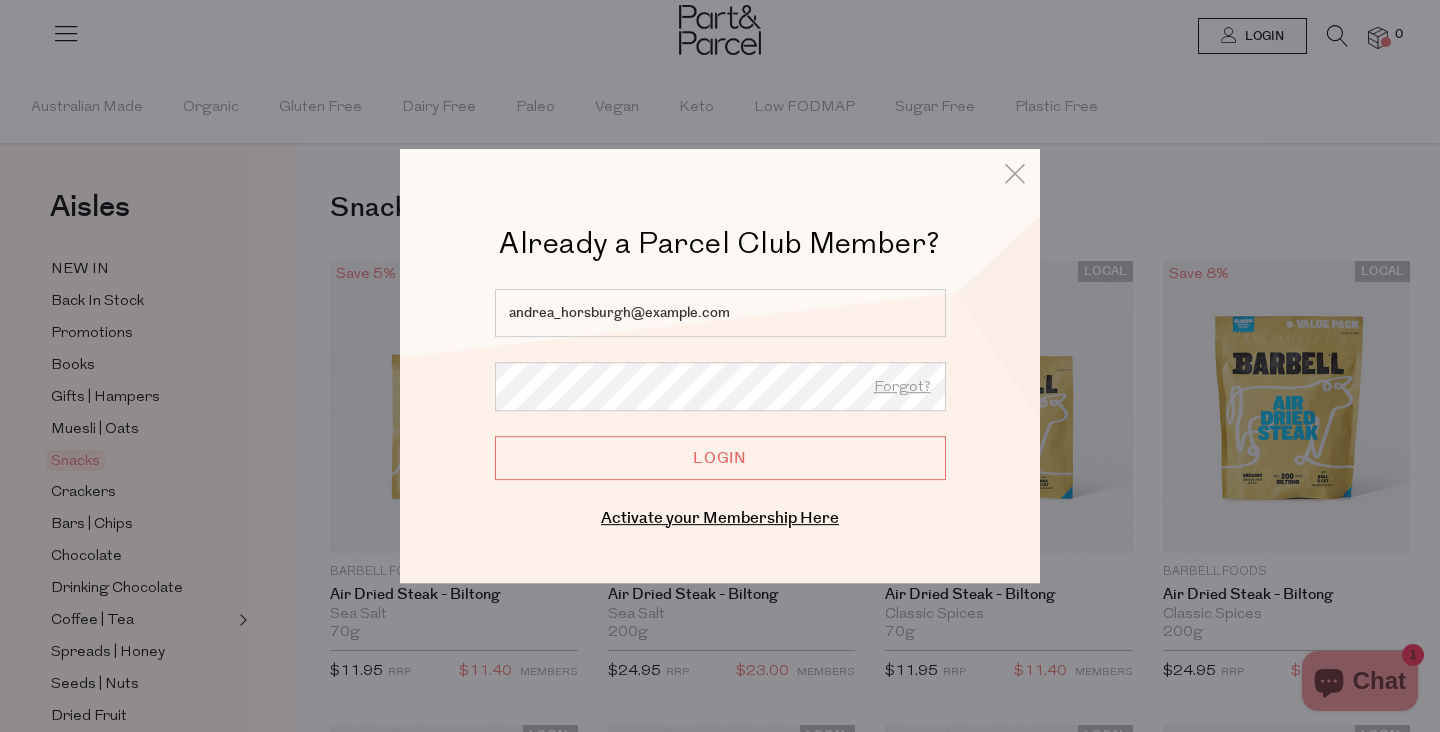 click on "Login" at bounding box center (720, 458) 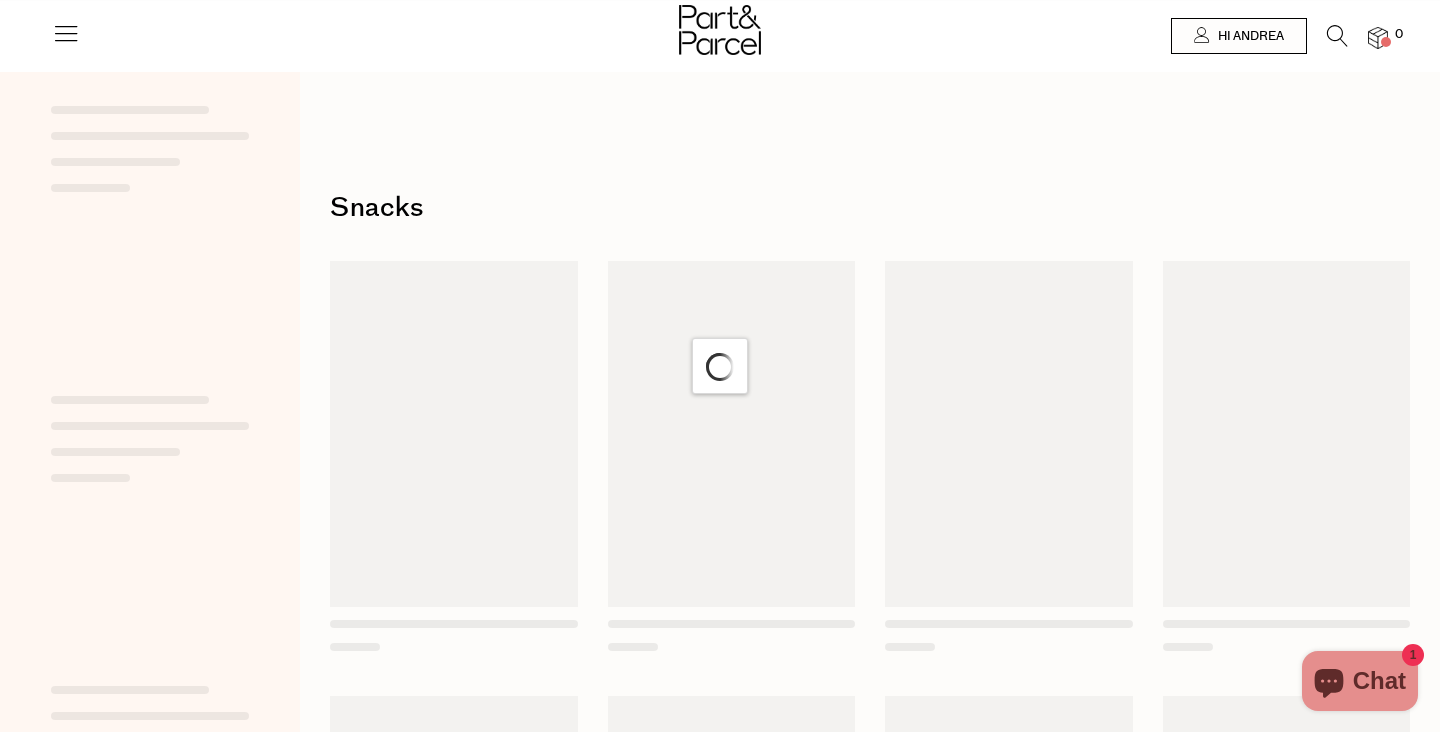 scroll, scrollTop: 0, scrollLeft: 0, axis: both 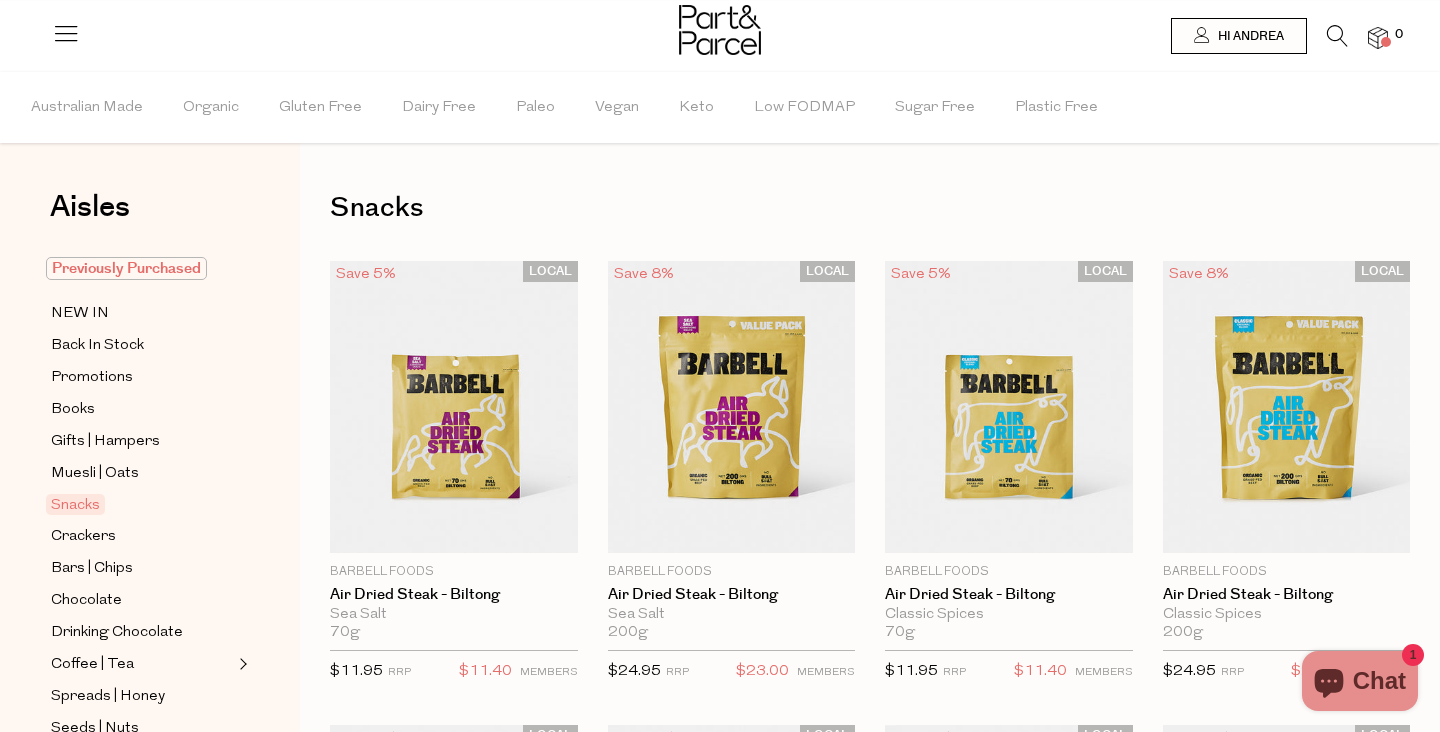 click on "Previously Purchased" at bounding box center [126, 268] 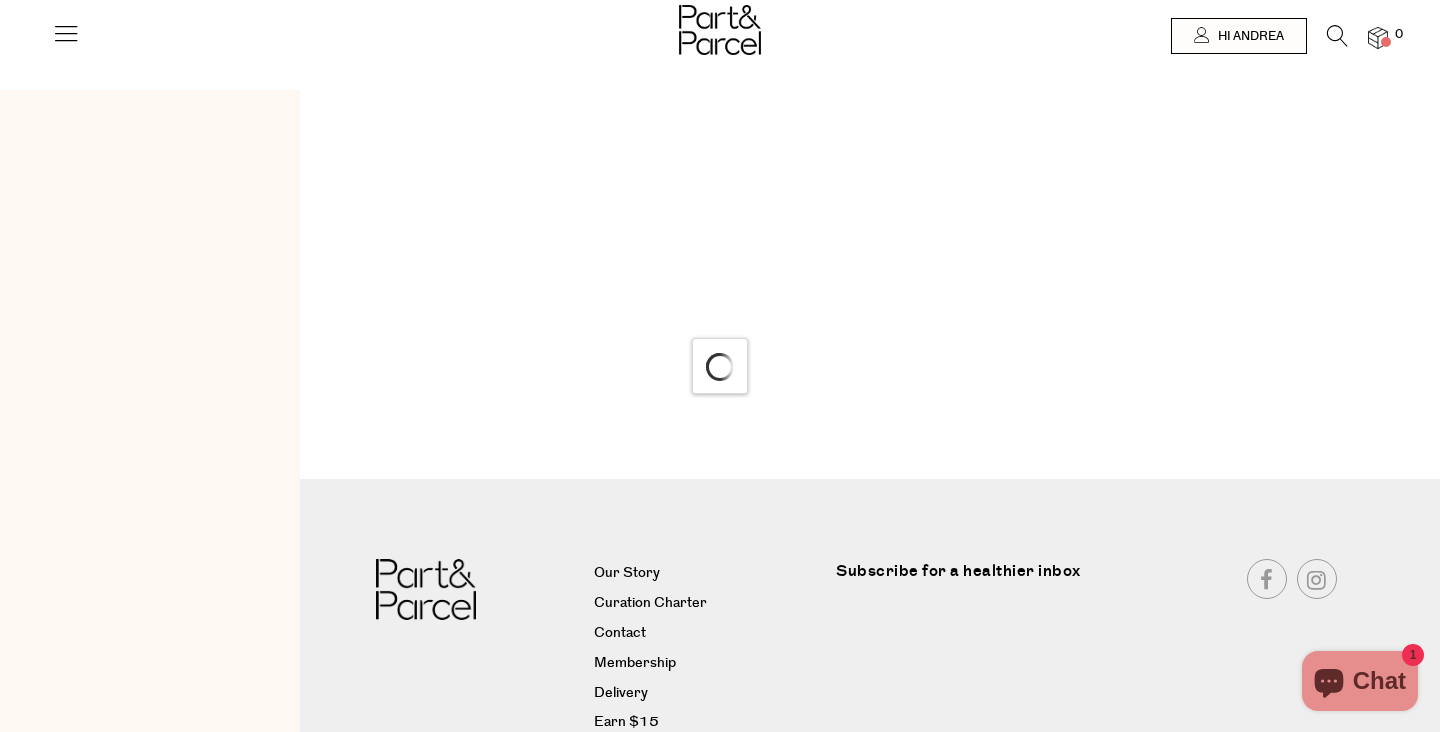 scroll, scrollTop: 0, scrollLeft: 0, axis: both 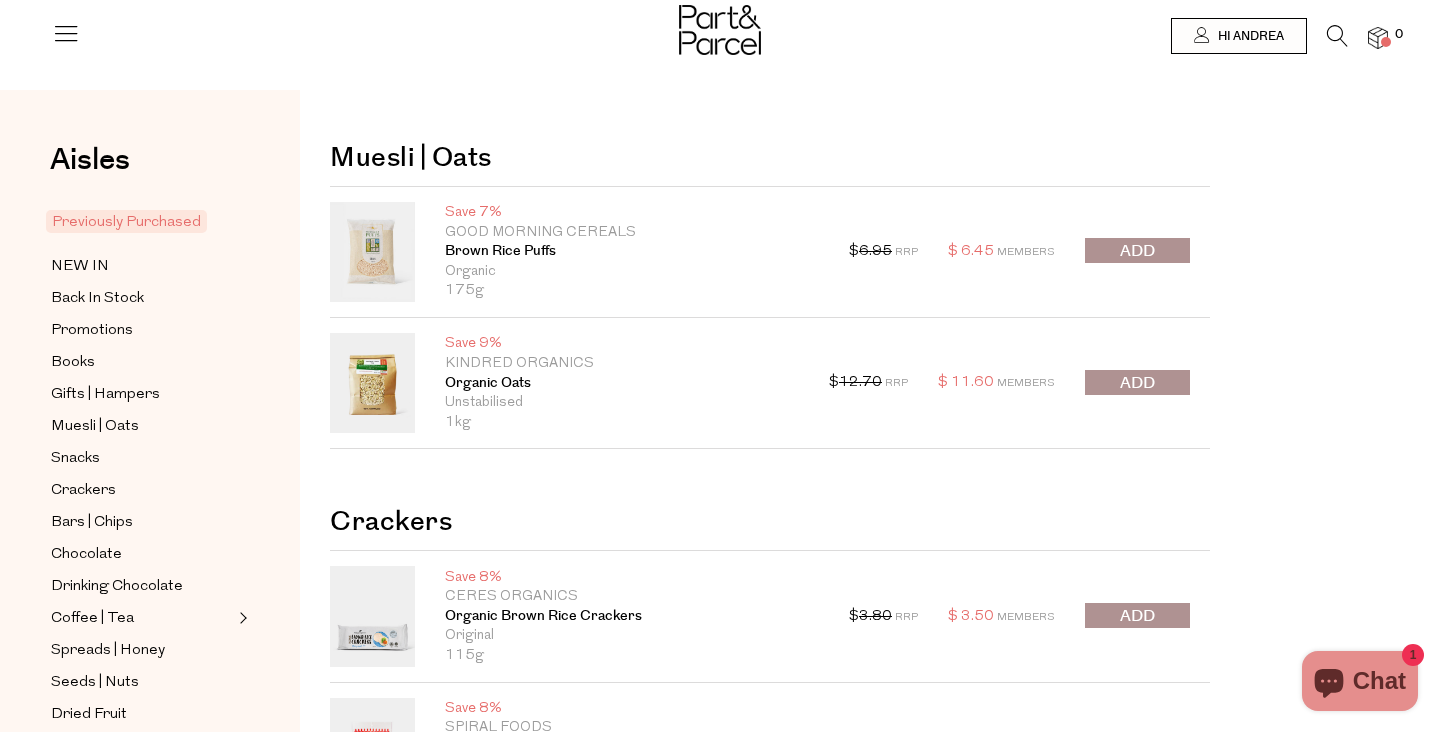 type on "[USERNAME]@[example.com]" 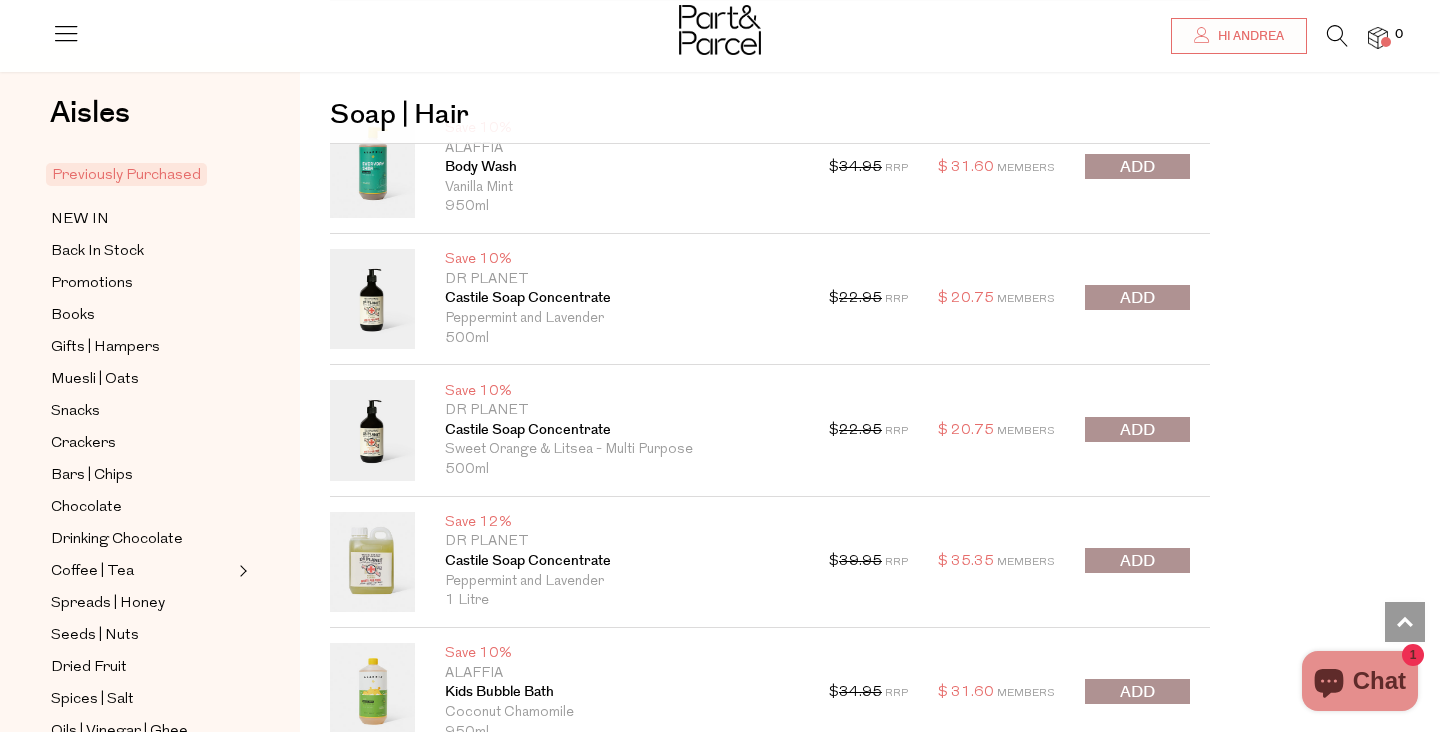 scroll, scrollTop: 12329, scrollLeft: 0, axis: vertical 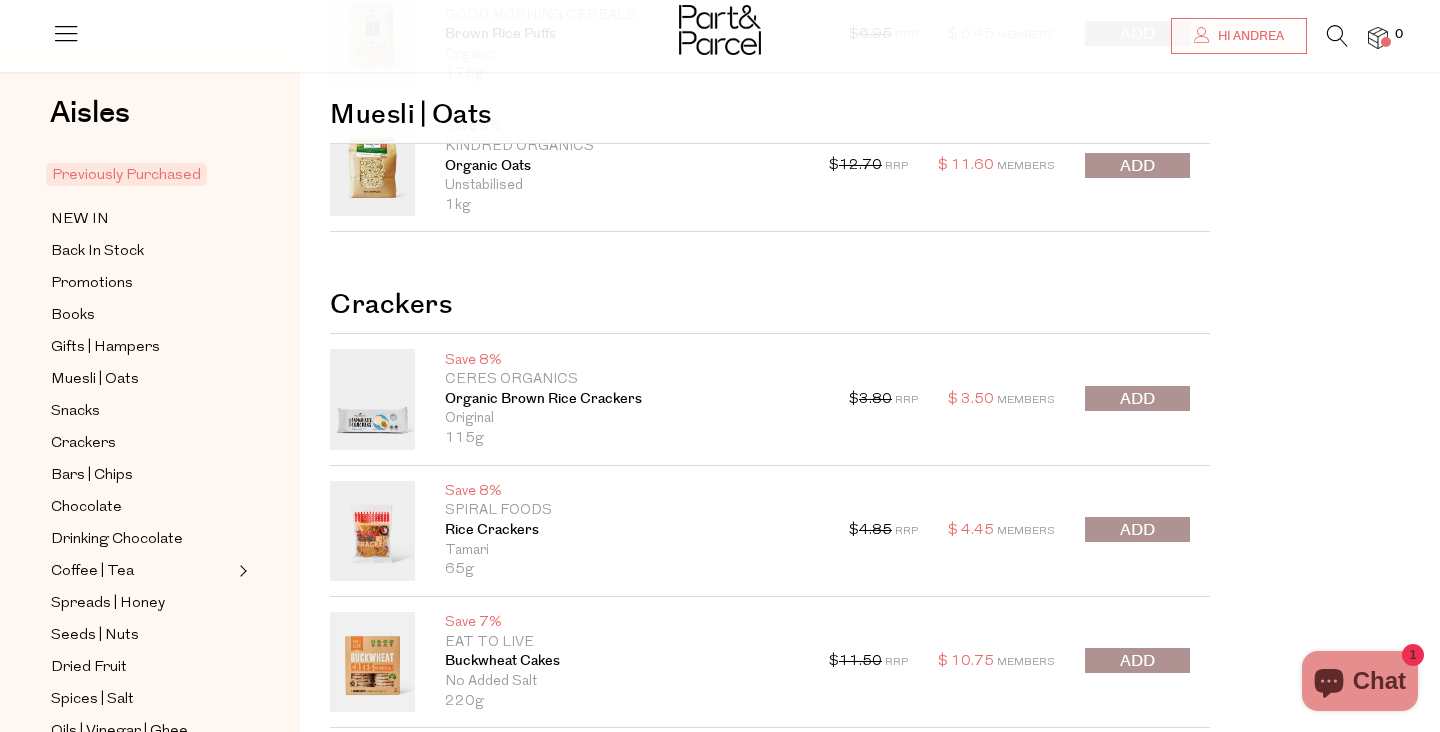 click at bounding box center (1137, 398) 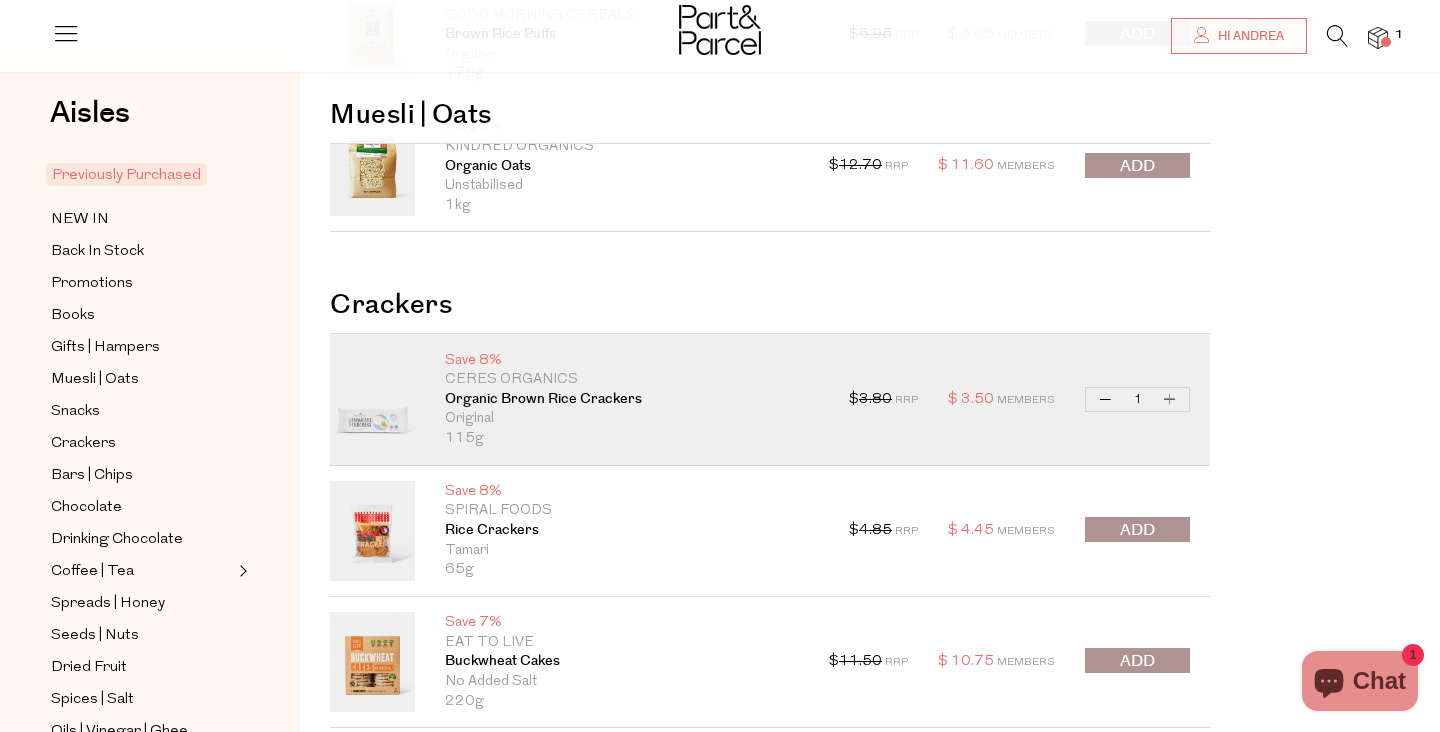 click on "Increase Organic Brown Rice Crackers" at bounding box center [1170, 399] 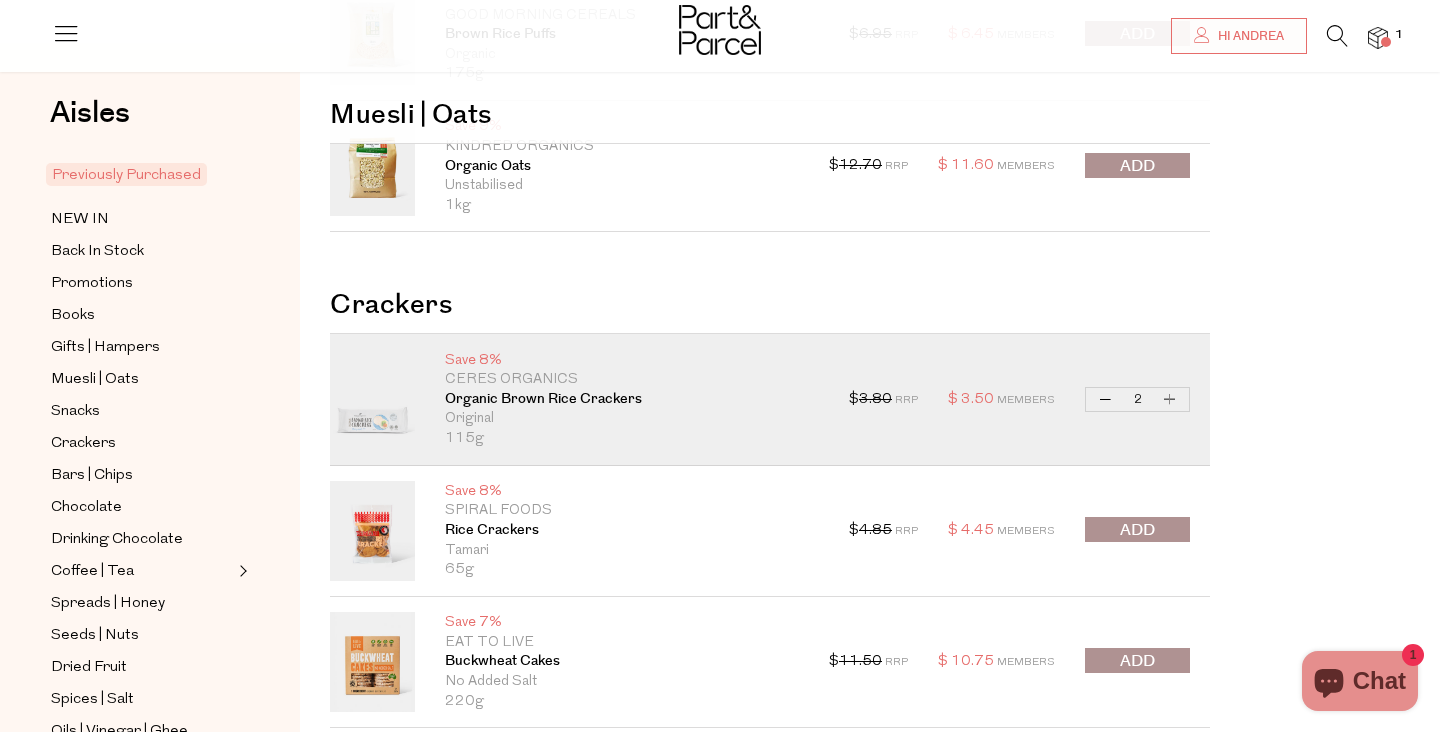 type on "2" 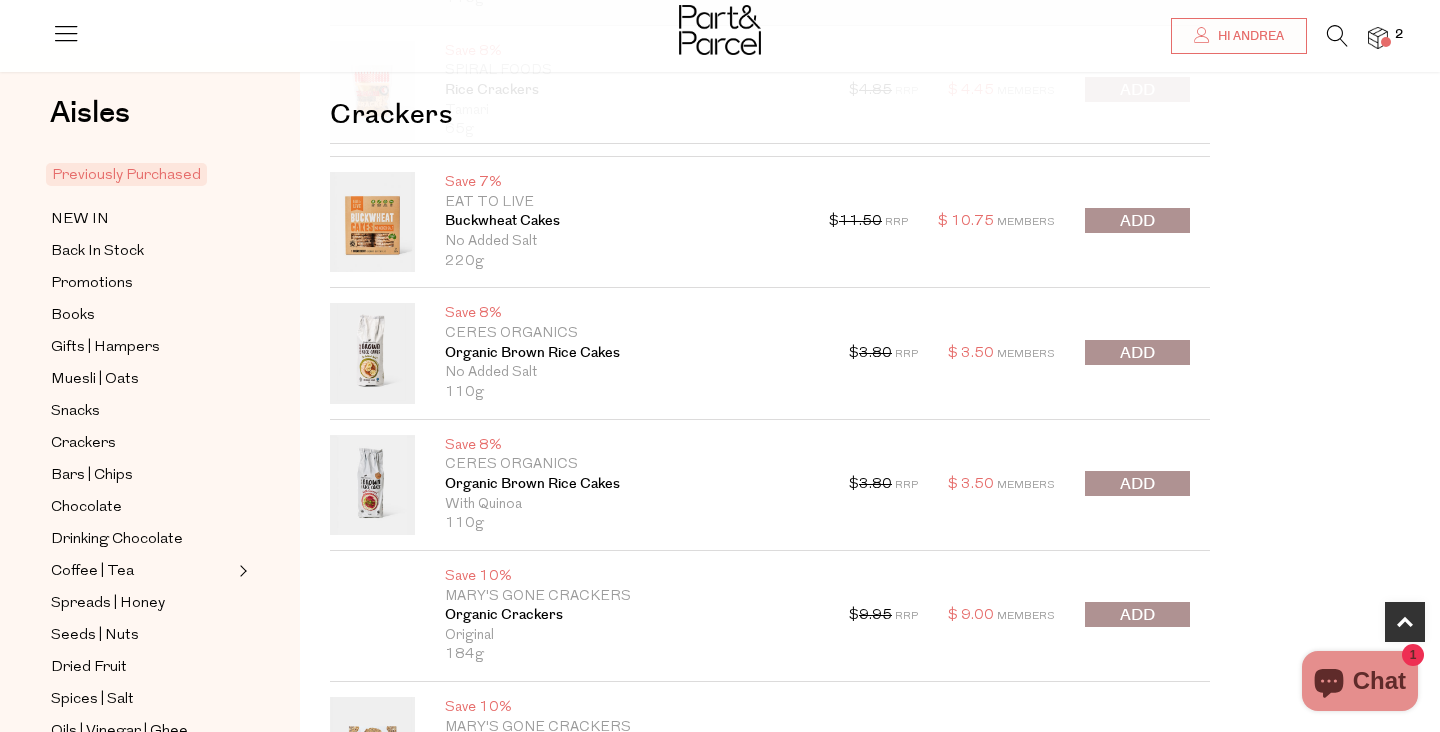 scroll, scrollTop: 661, scrollLeft: 0, axis: vertical 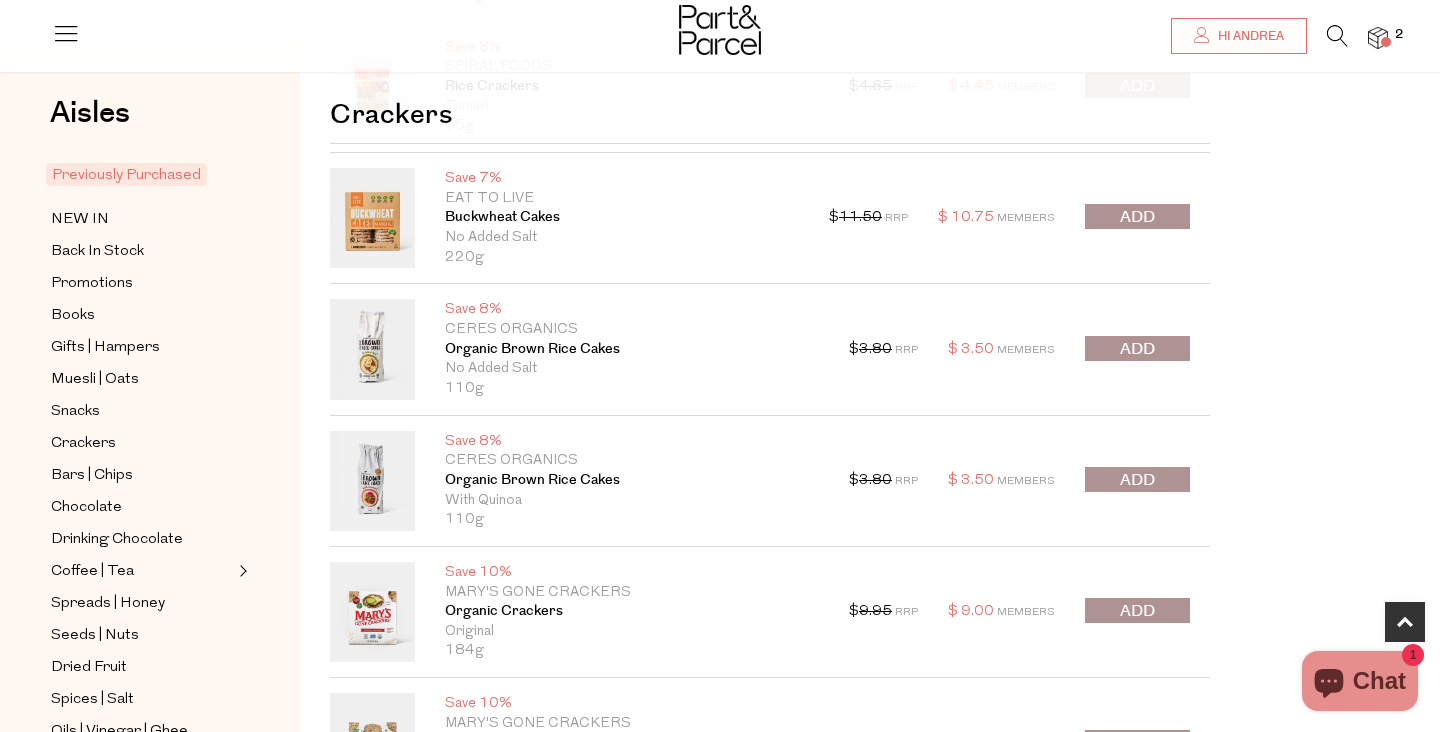 click at bounding box center [1137, 480] 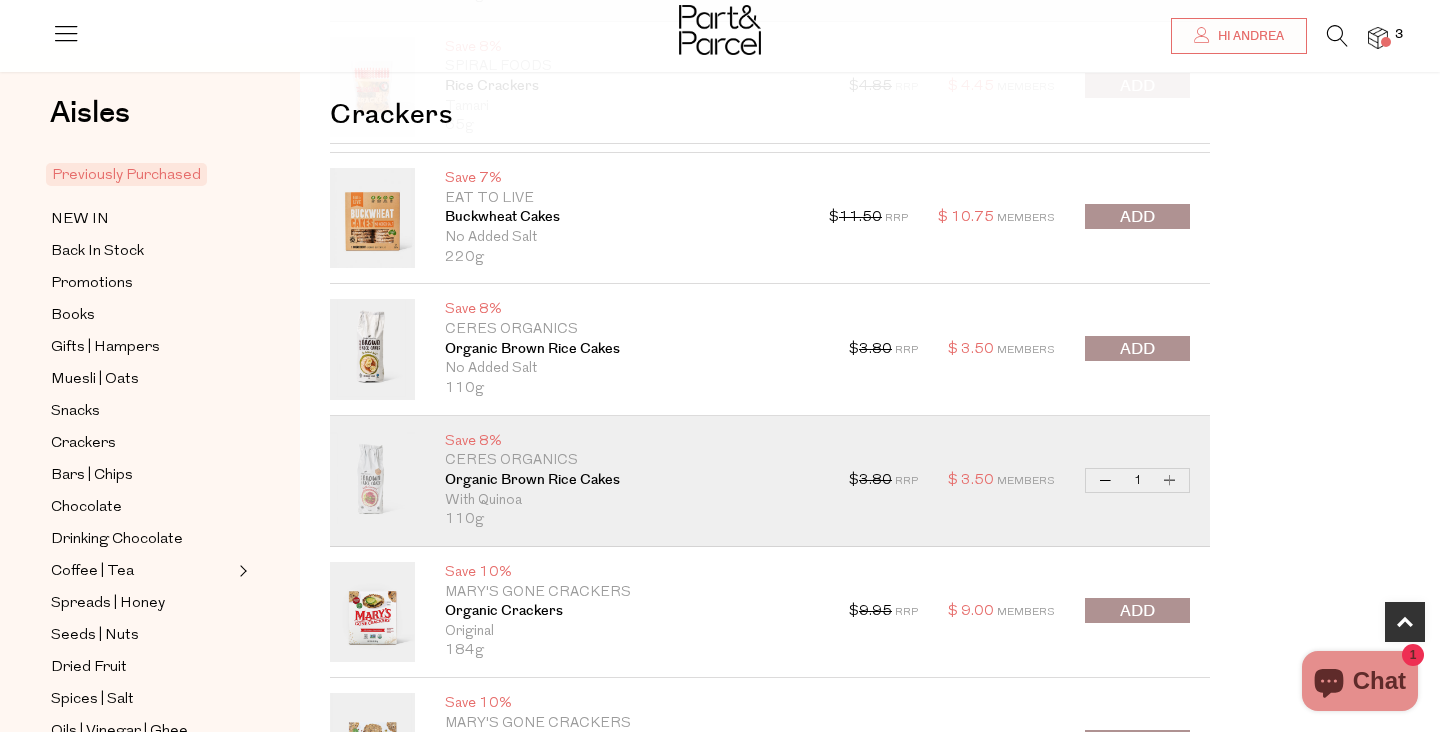 click on "Increase Organic Brown Rice Cakes" at bounding box center [1170, 480] 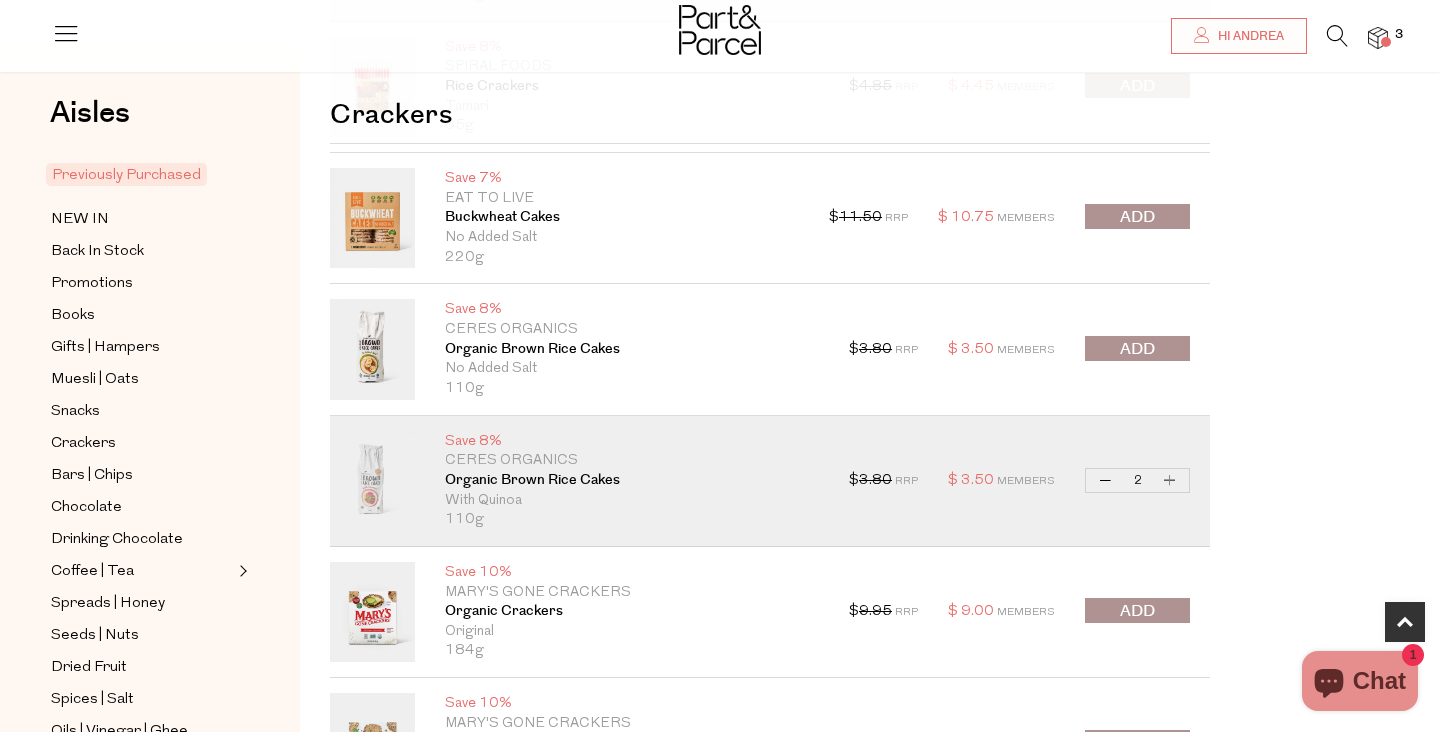 type on "2" 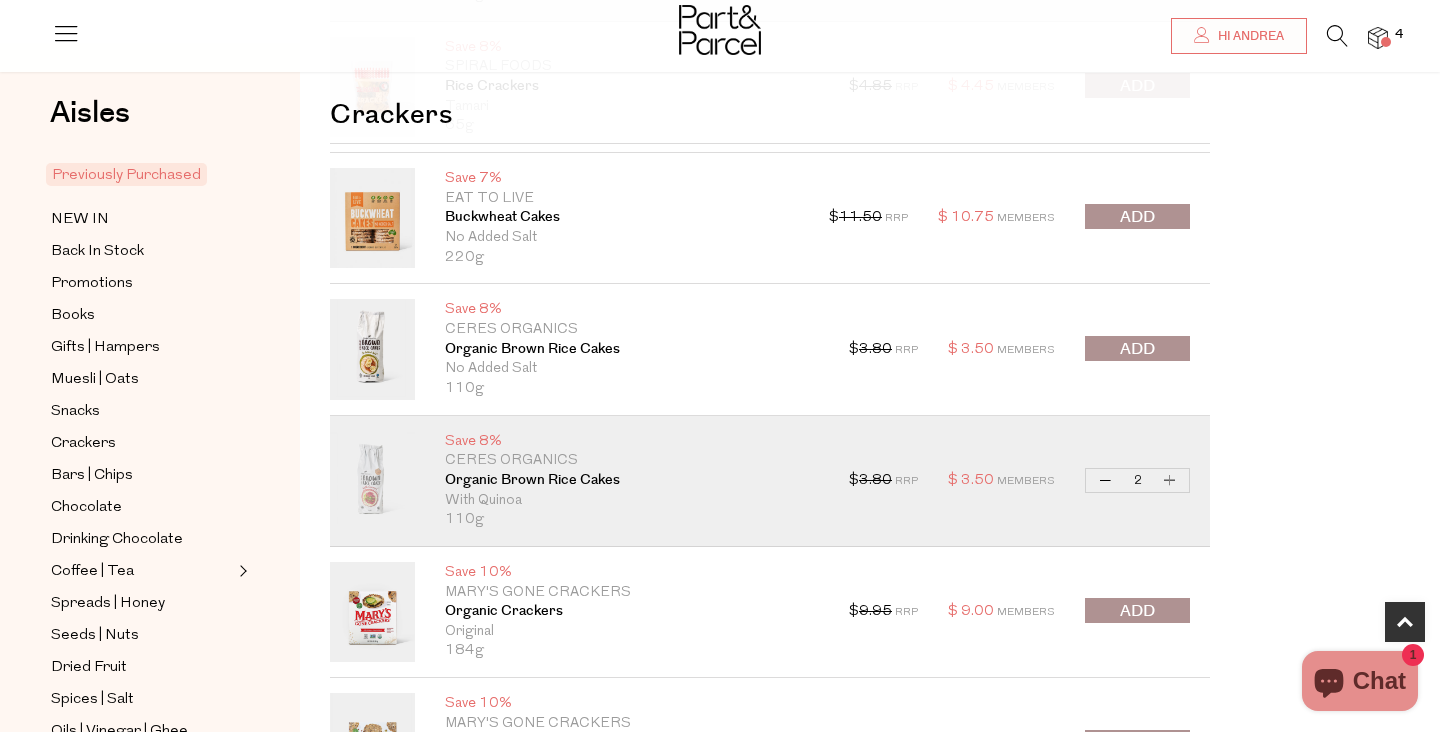 click at bounding box center (1137, 611) 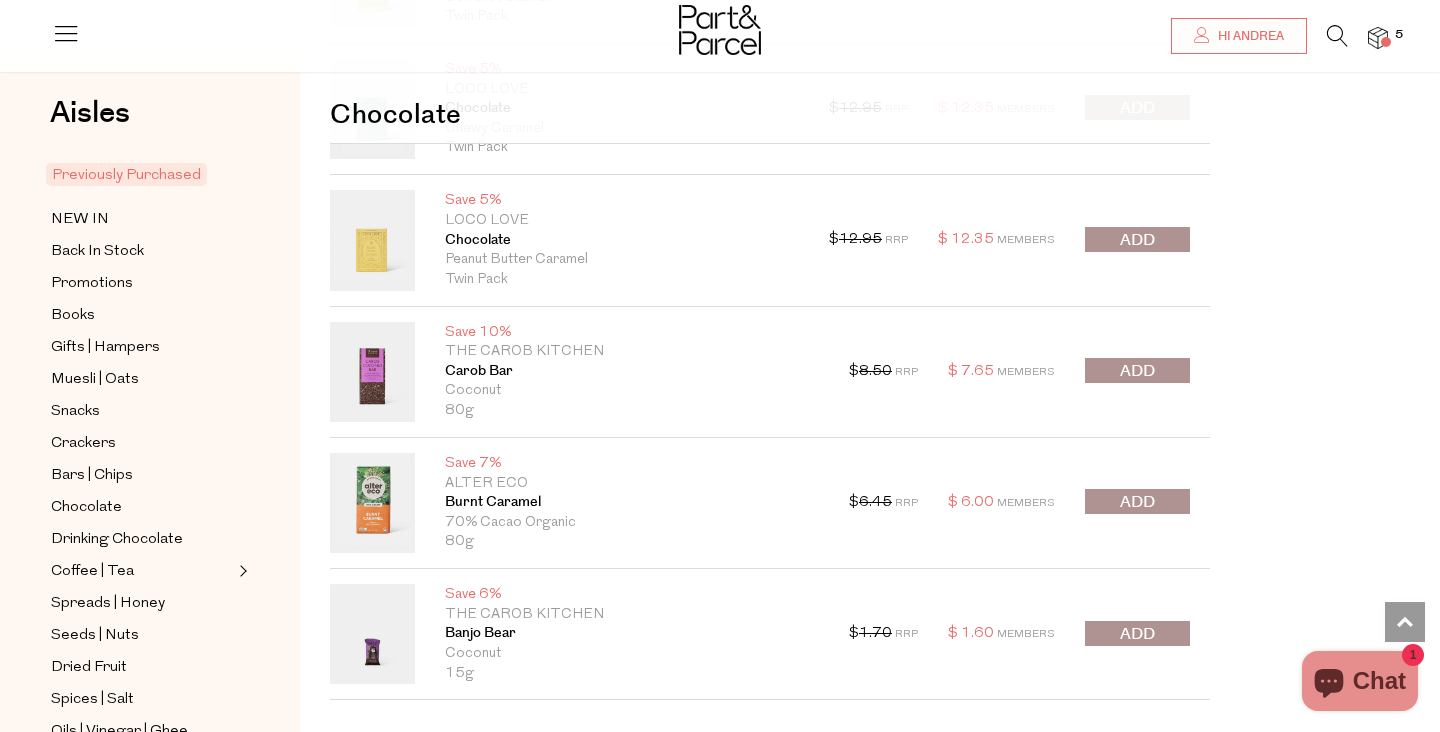 scroll, scrollTop: 1795, scrollLeft: 0, axis: vertical 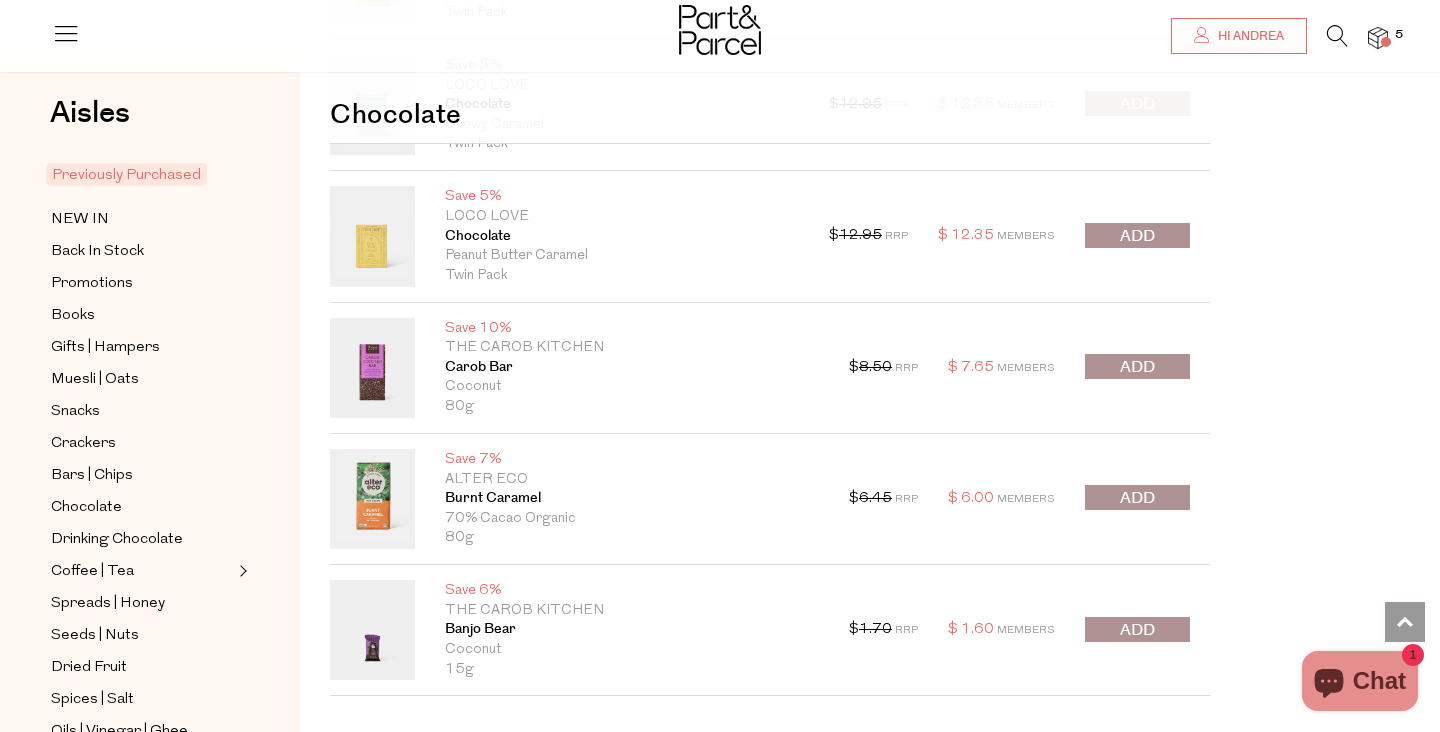 click at bounding box center (1137, 367) 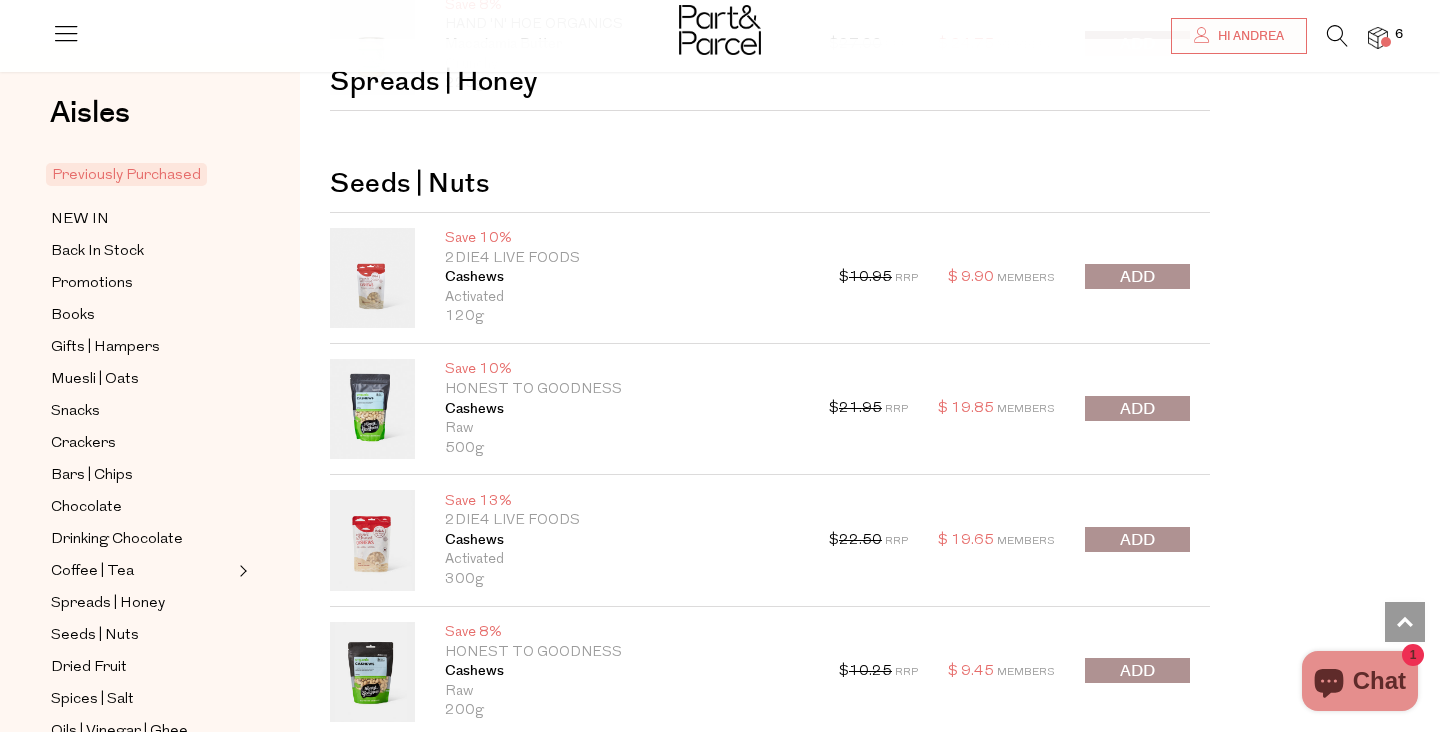 scroll, scrollTop: 3371, scrollLeft: 0, axis: vertical 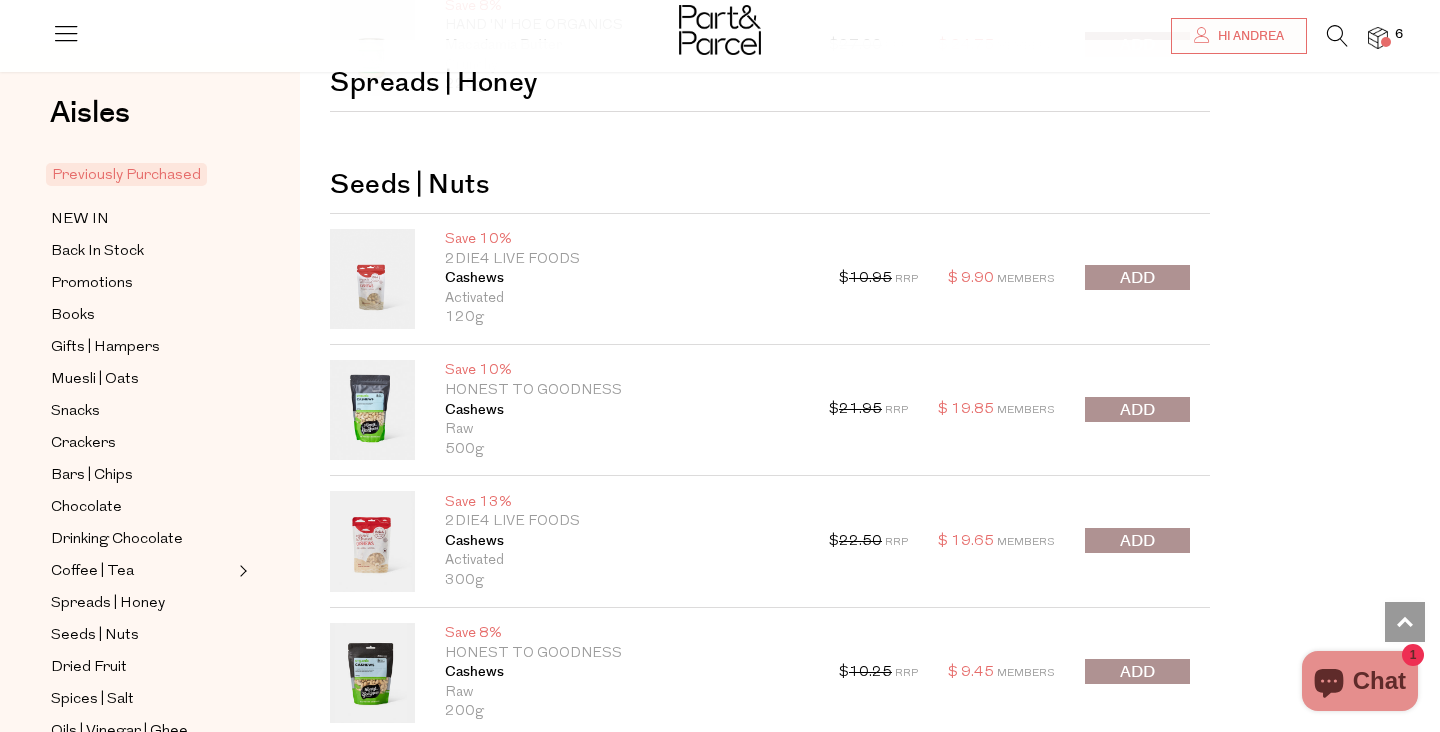 click at bounding box center [1137, 278] 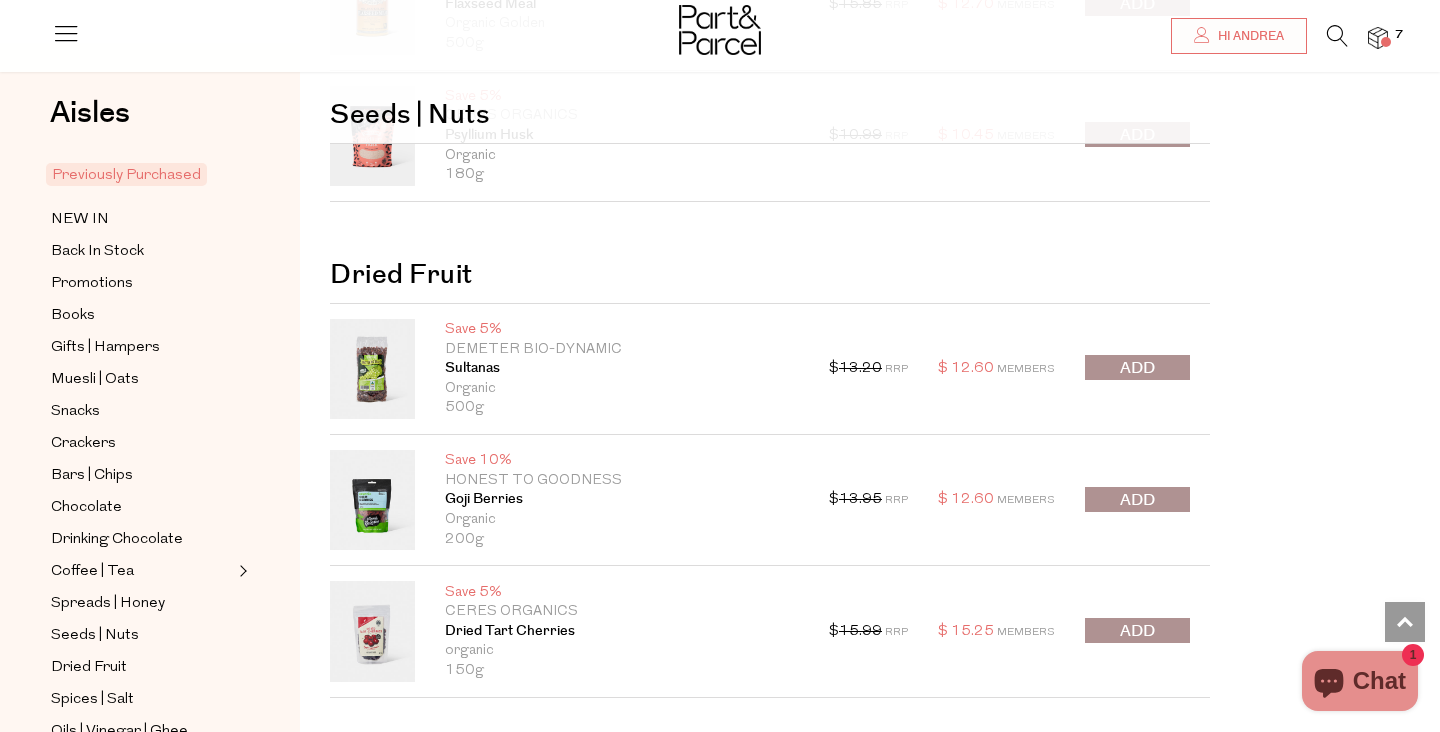 scroll, scrollTop: 4308, scrollLeft: 0, axis: vertical 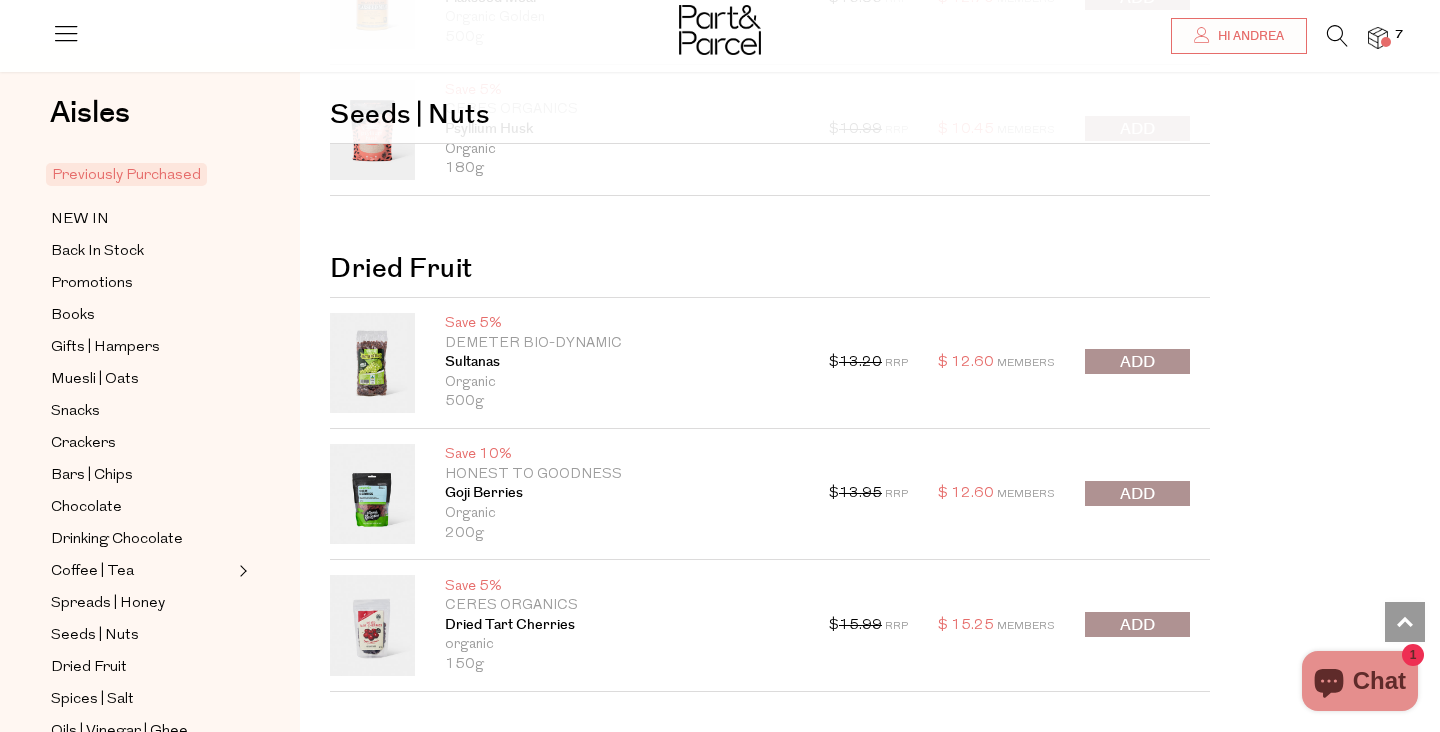 click at bounding box center (1137, 361) 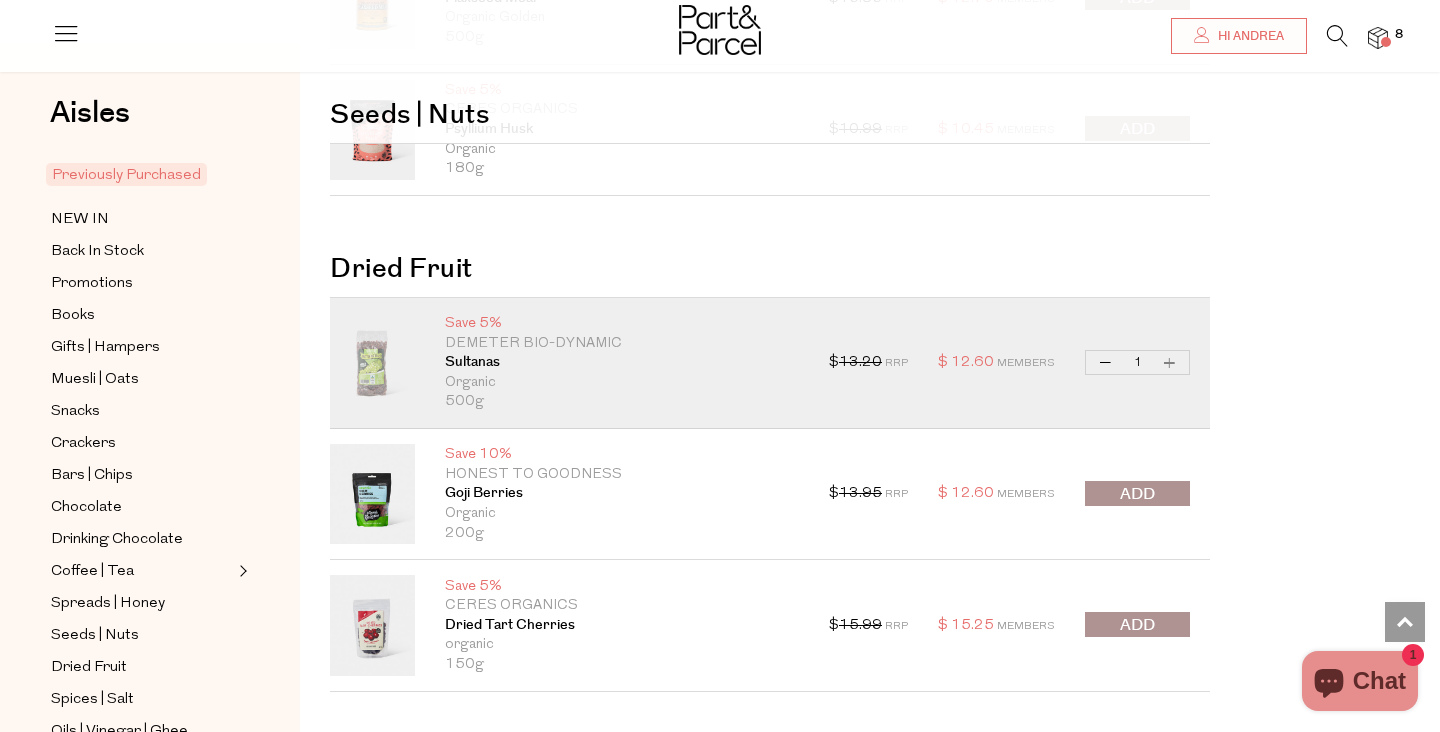 click at bounding box center [1137, 494] 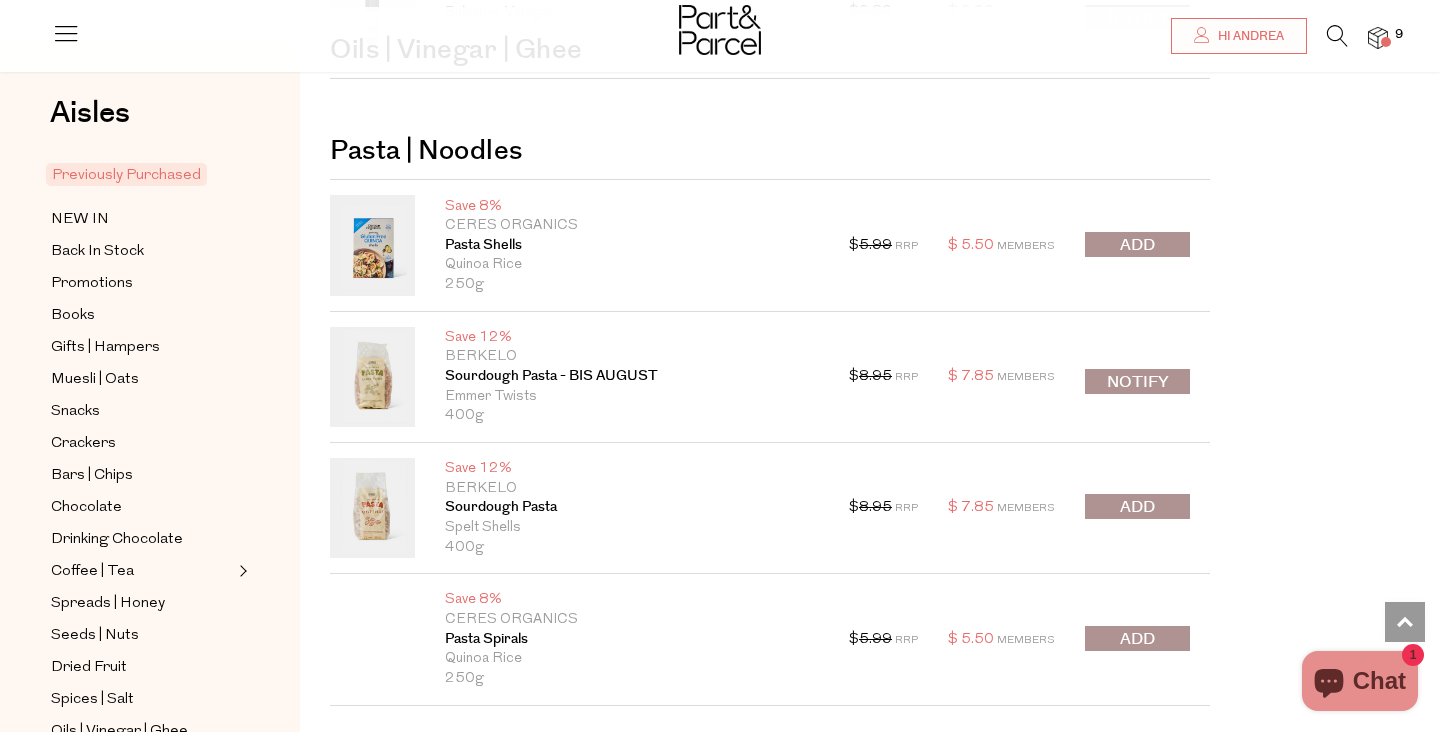 scroll, scrollTop: 6444, scrollLeft: 0, axis: vertical 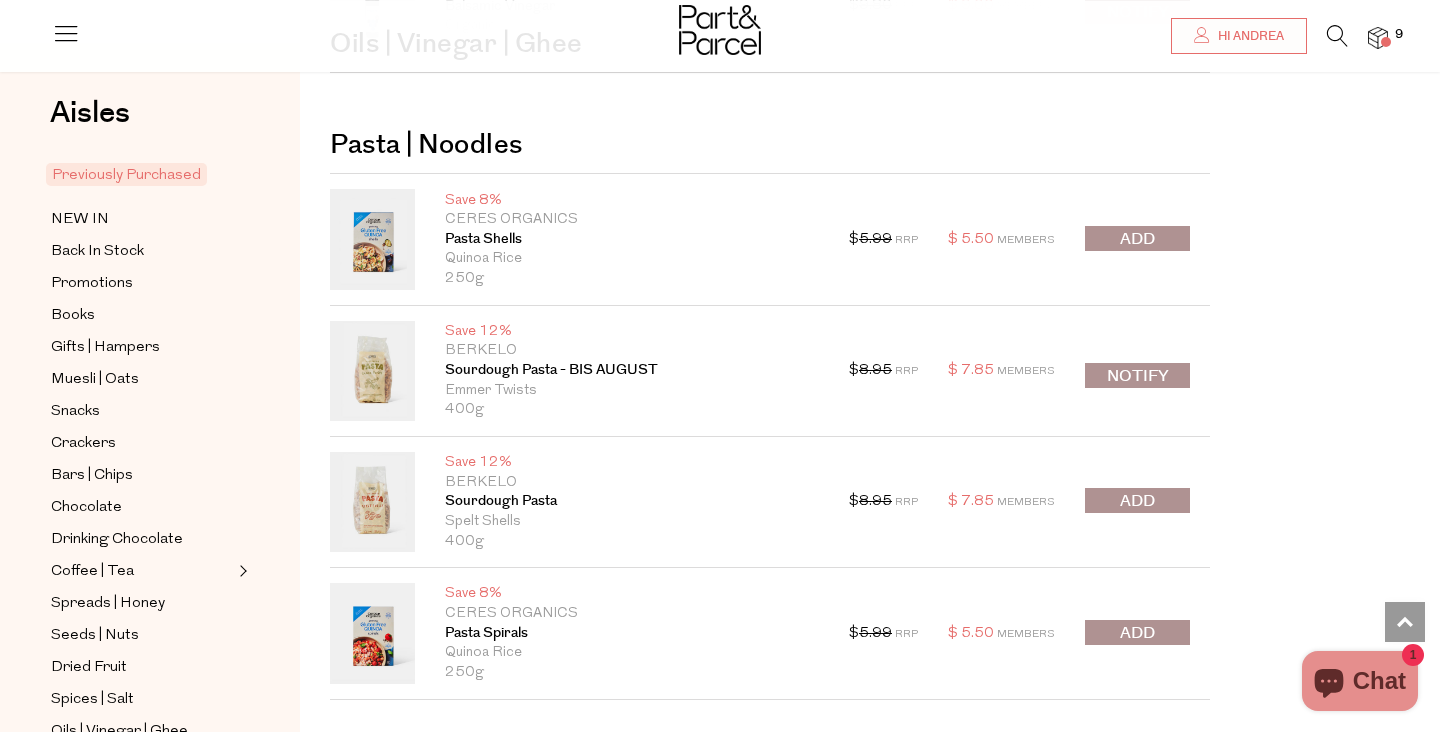 click at bounding box center (1137, 501) 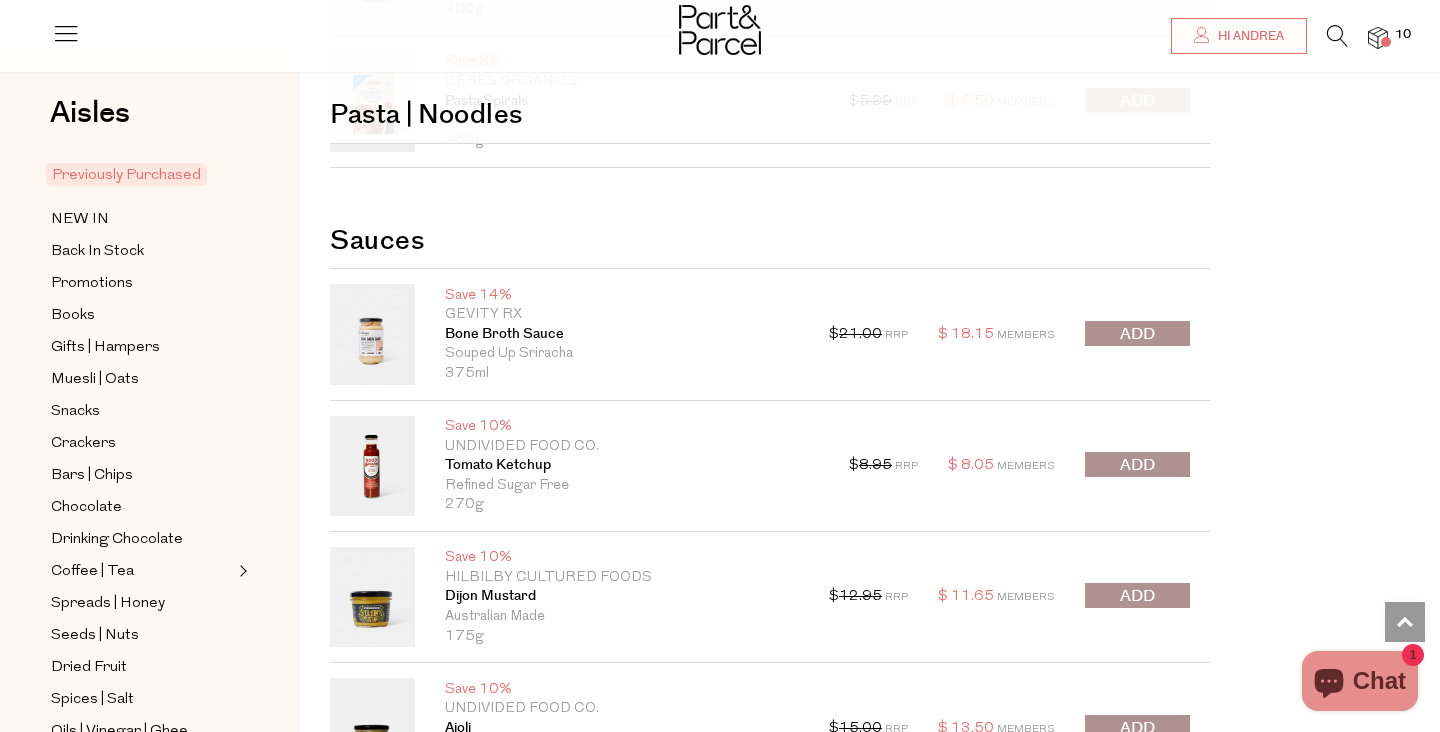scroll, scrollTop: 6981, scrollLeft: 0, axis: vertical 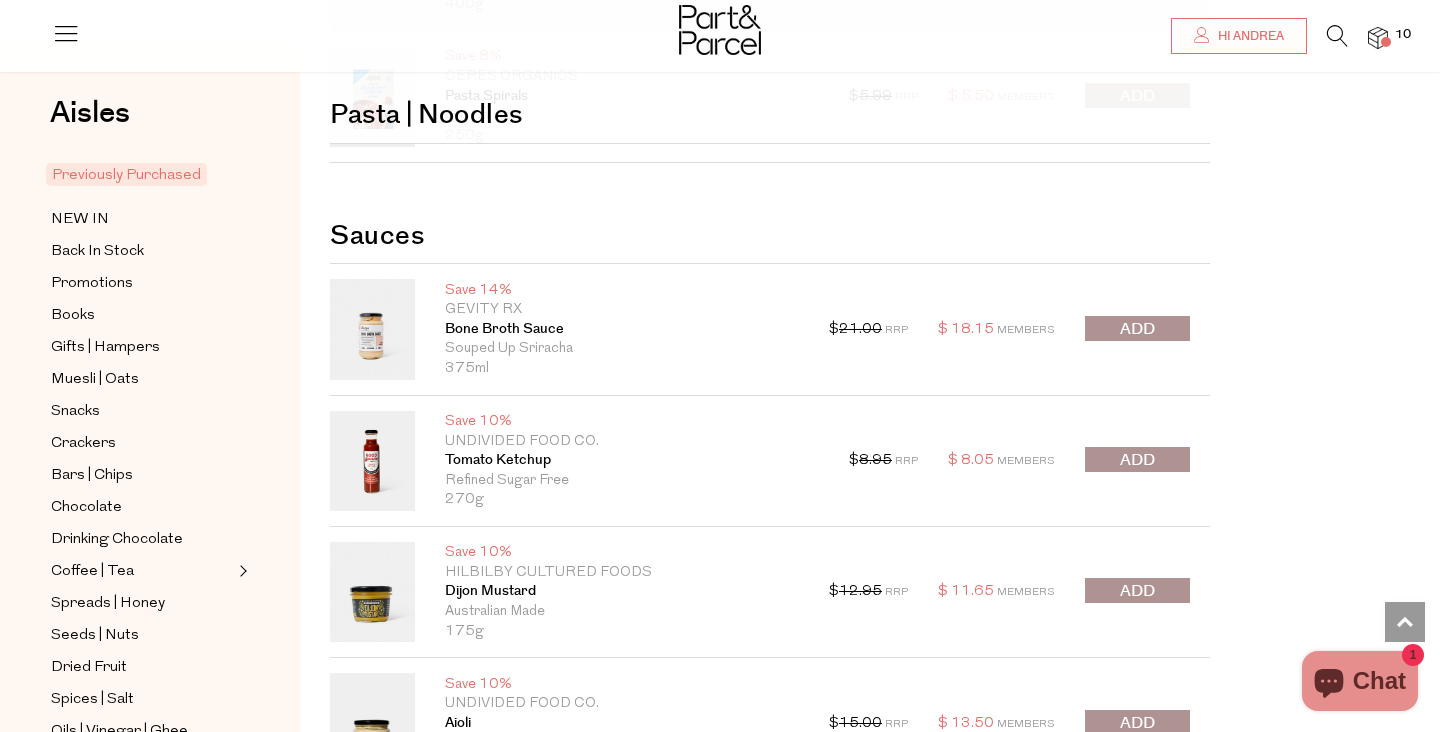 click at bounding box center (1137, 460) 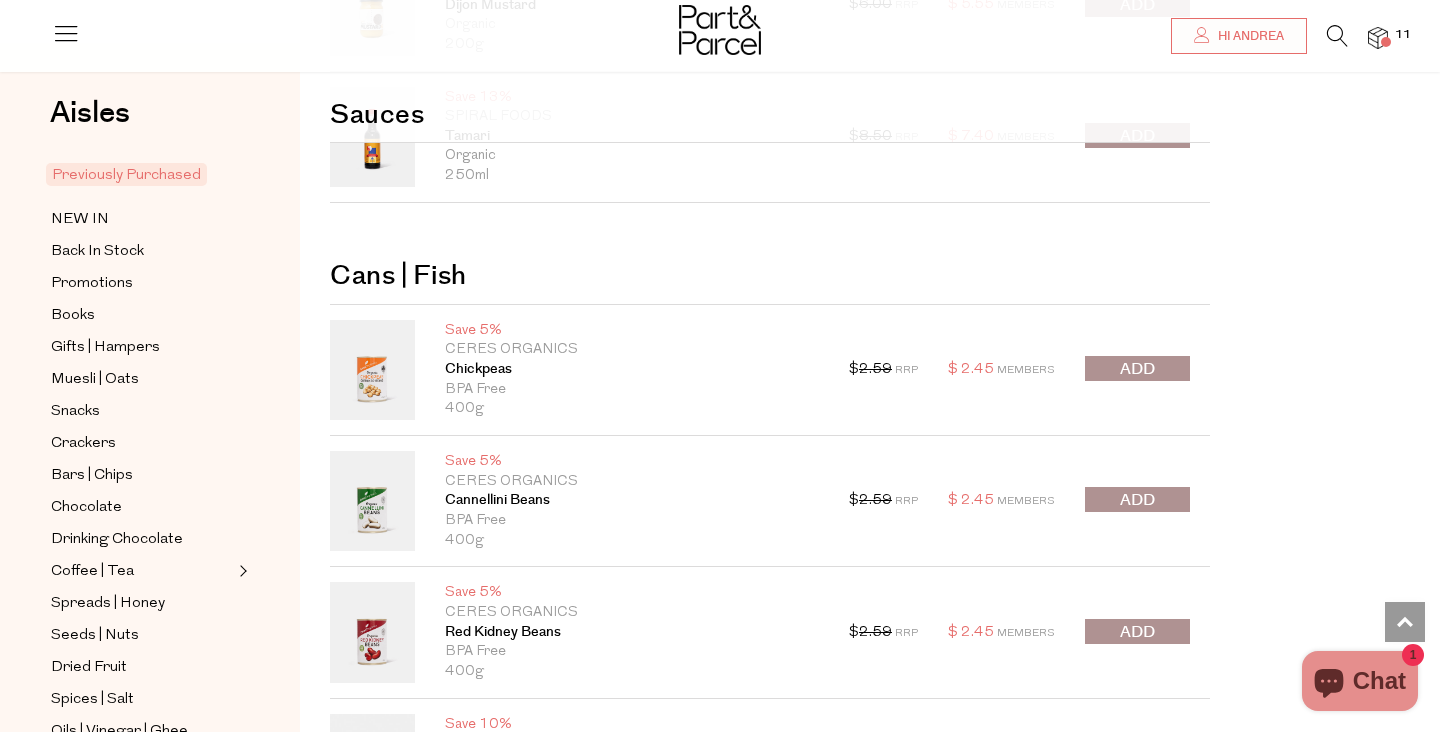 scroll, scrollTop: 8103, scrollLeft: 0, axis: vertical 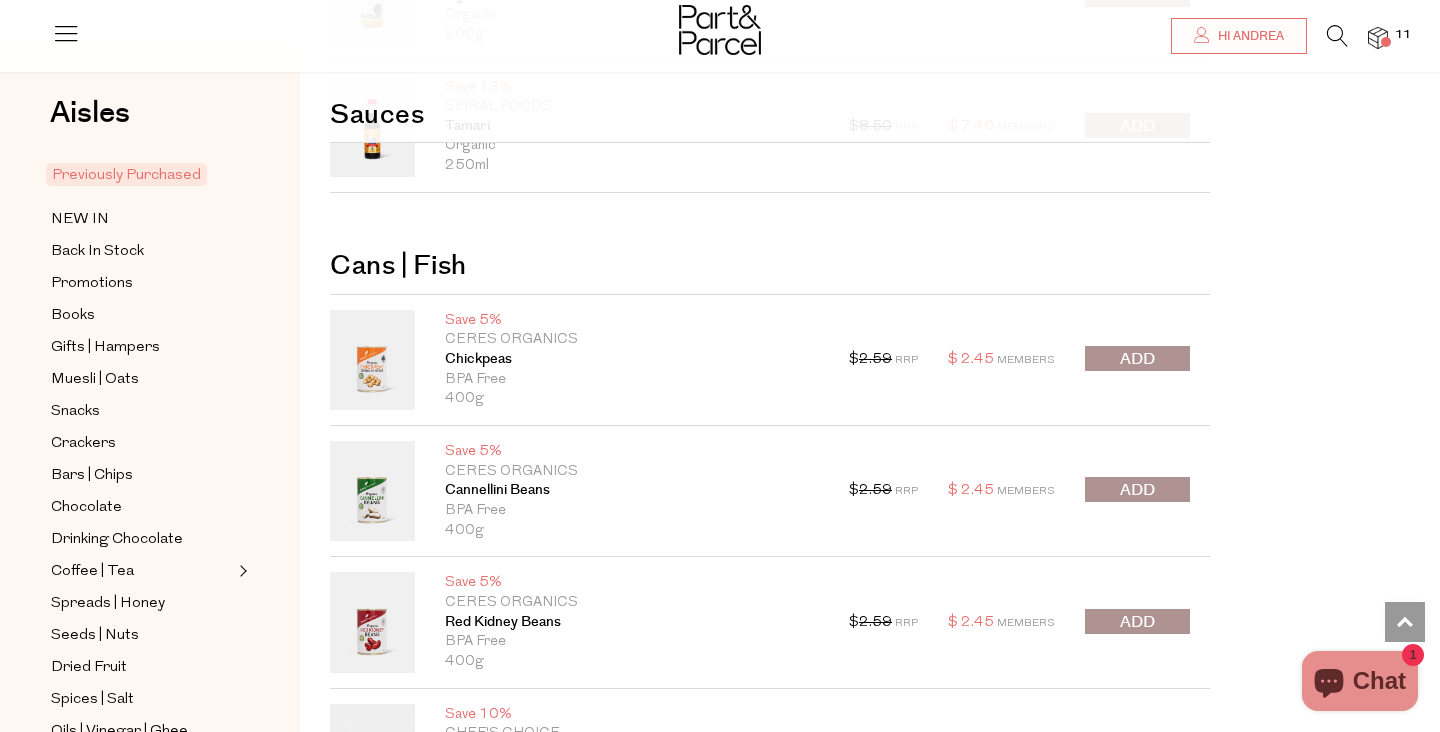 click at bounding box center (1137, 358) 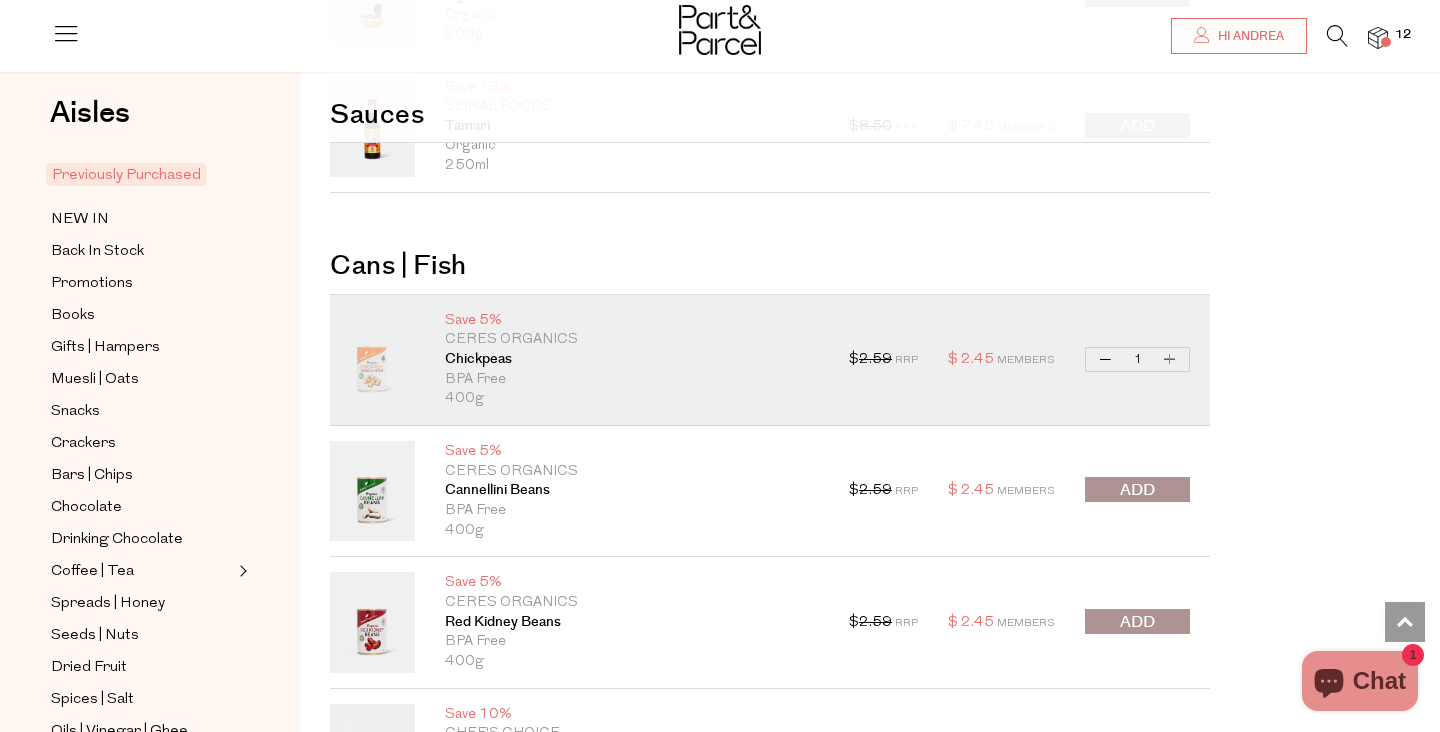 click on "Increase Chickpeas" at bounding box center (1170, 359) 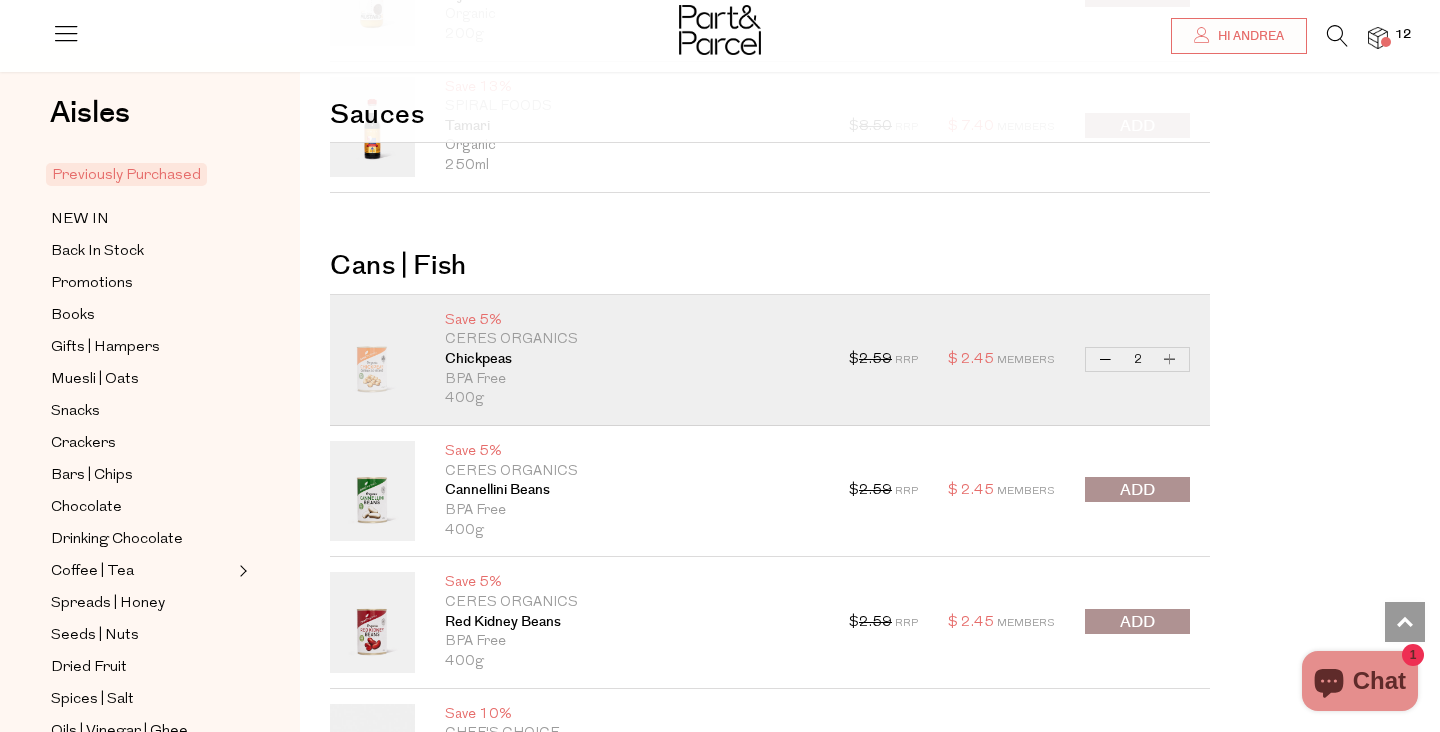 type on "2" 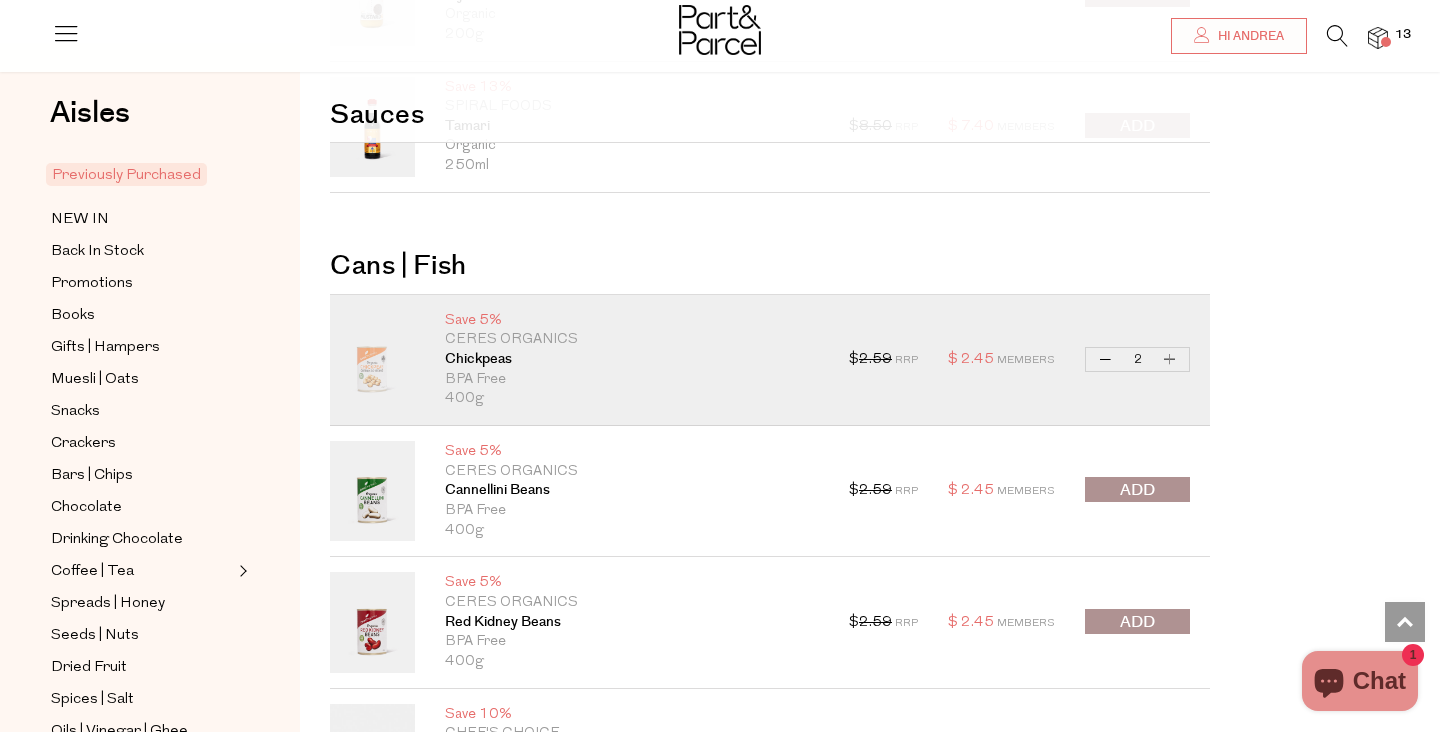 click at bounding box center [1137, 490] 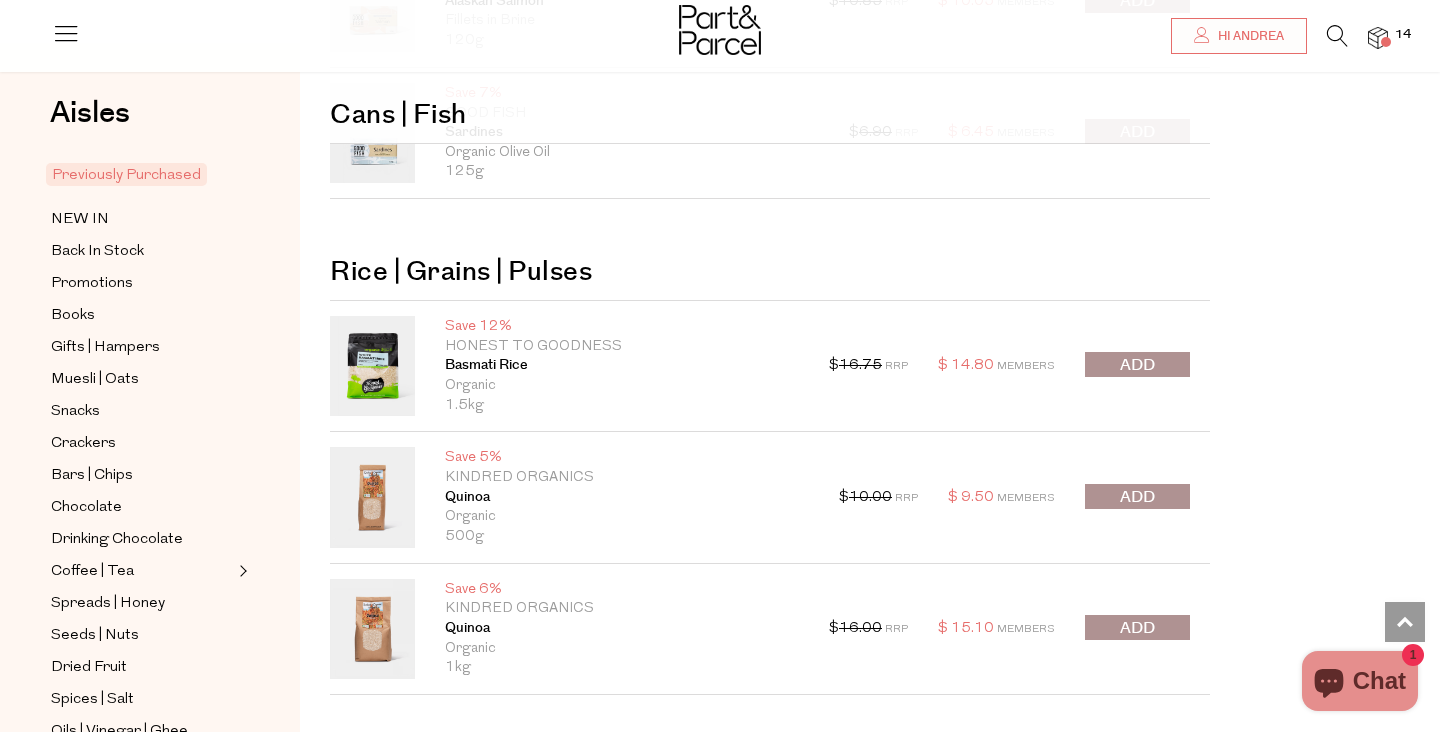 scroll, scrollTop: 9253, scrollLeft: 0, axis: vertical 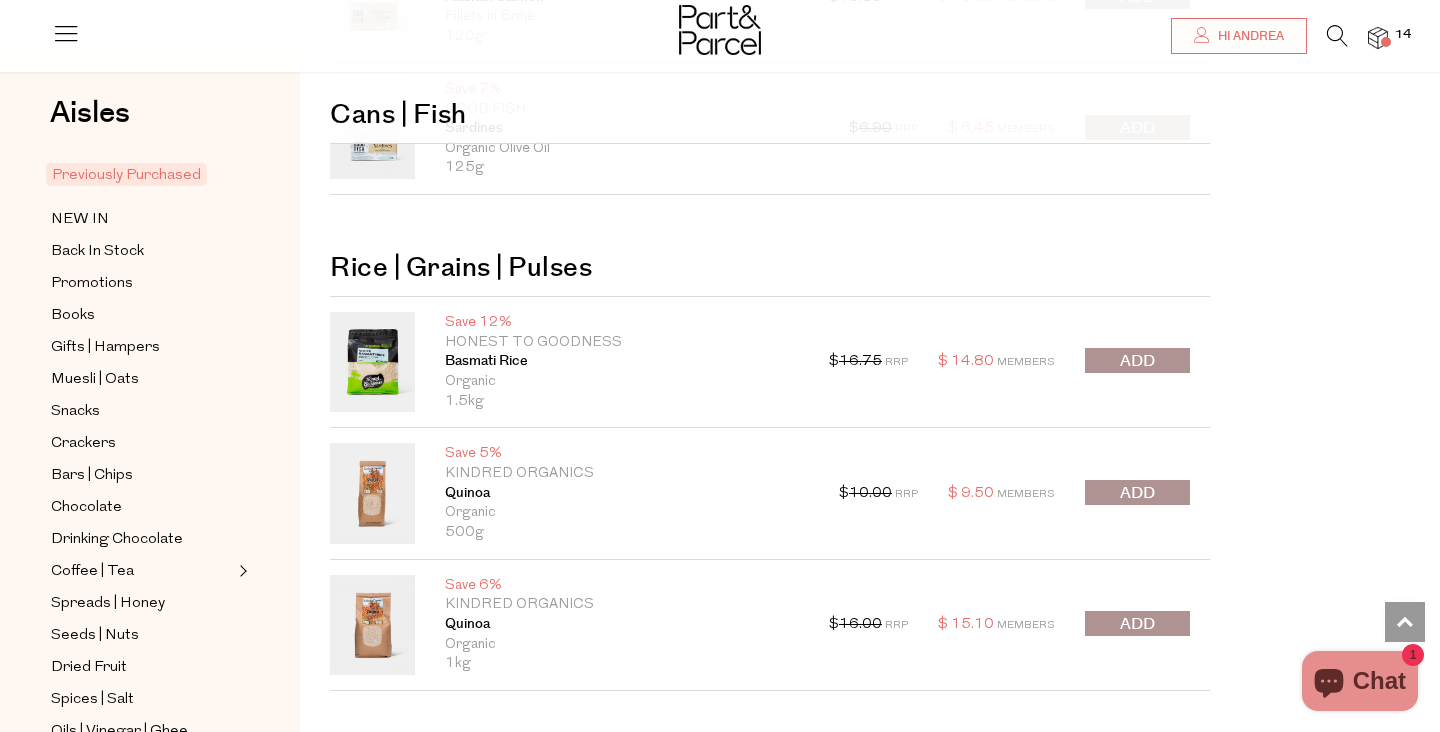 click at bounding box center (1137, 361) 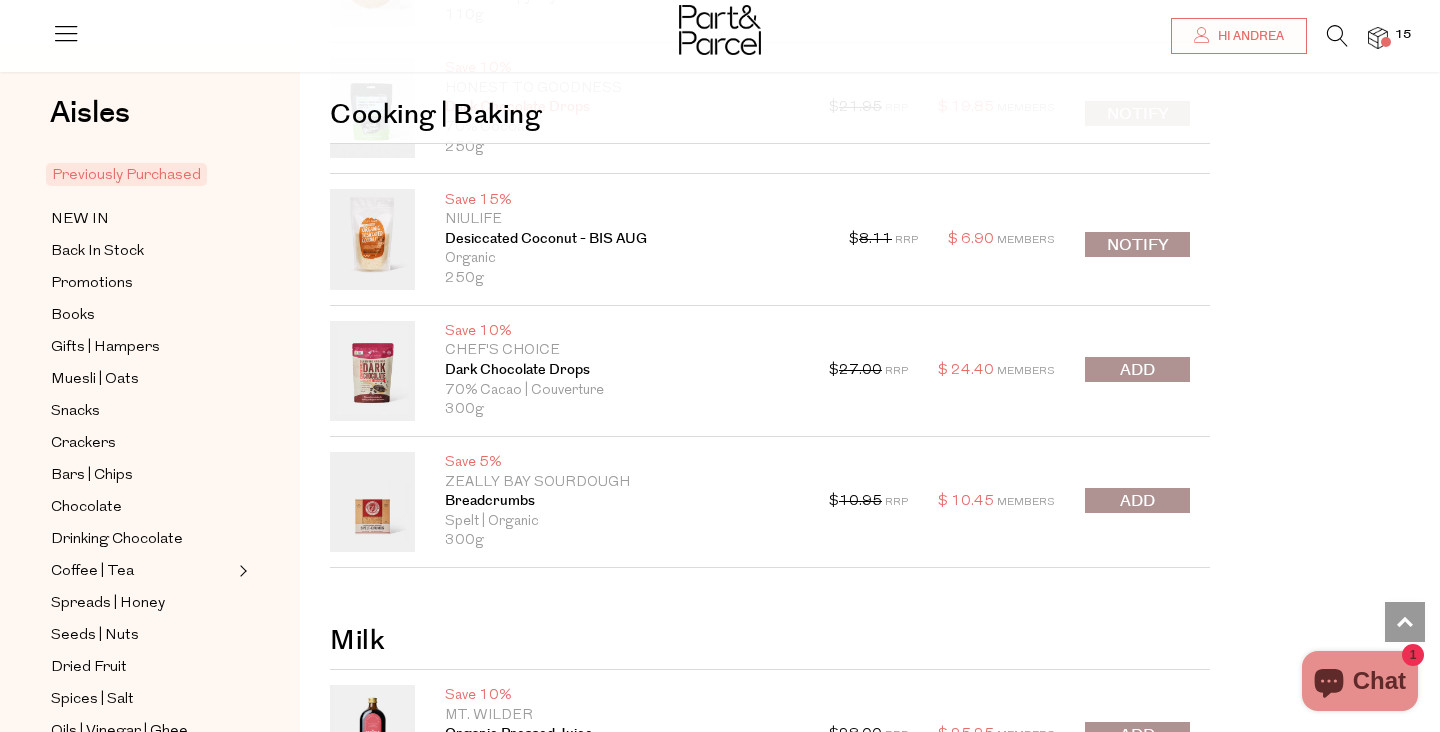 scroll, scrollTop: 10135, scrollLeft: 0, axis: vertical 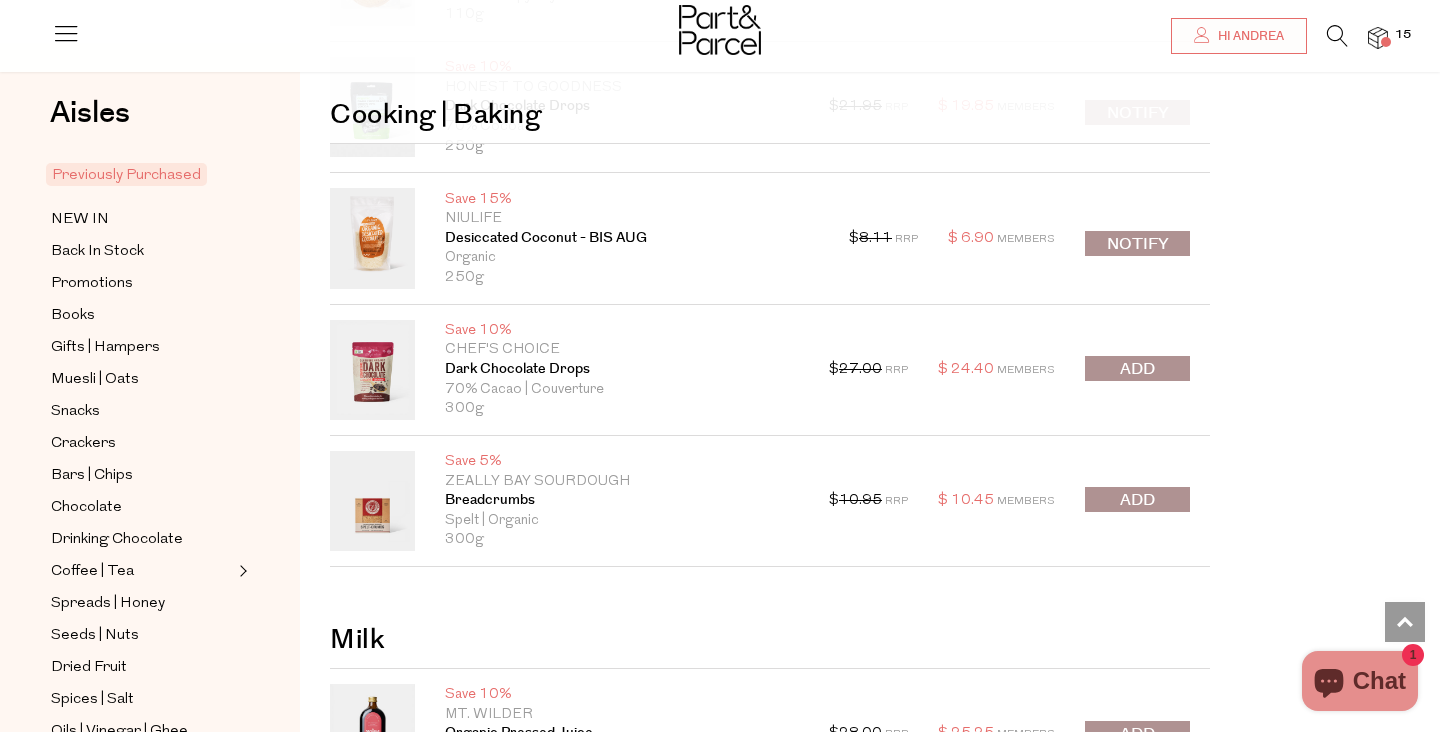 click at bounding box center [1137, 500] 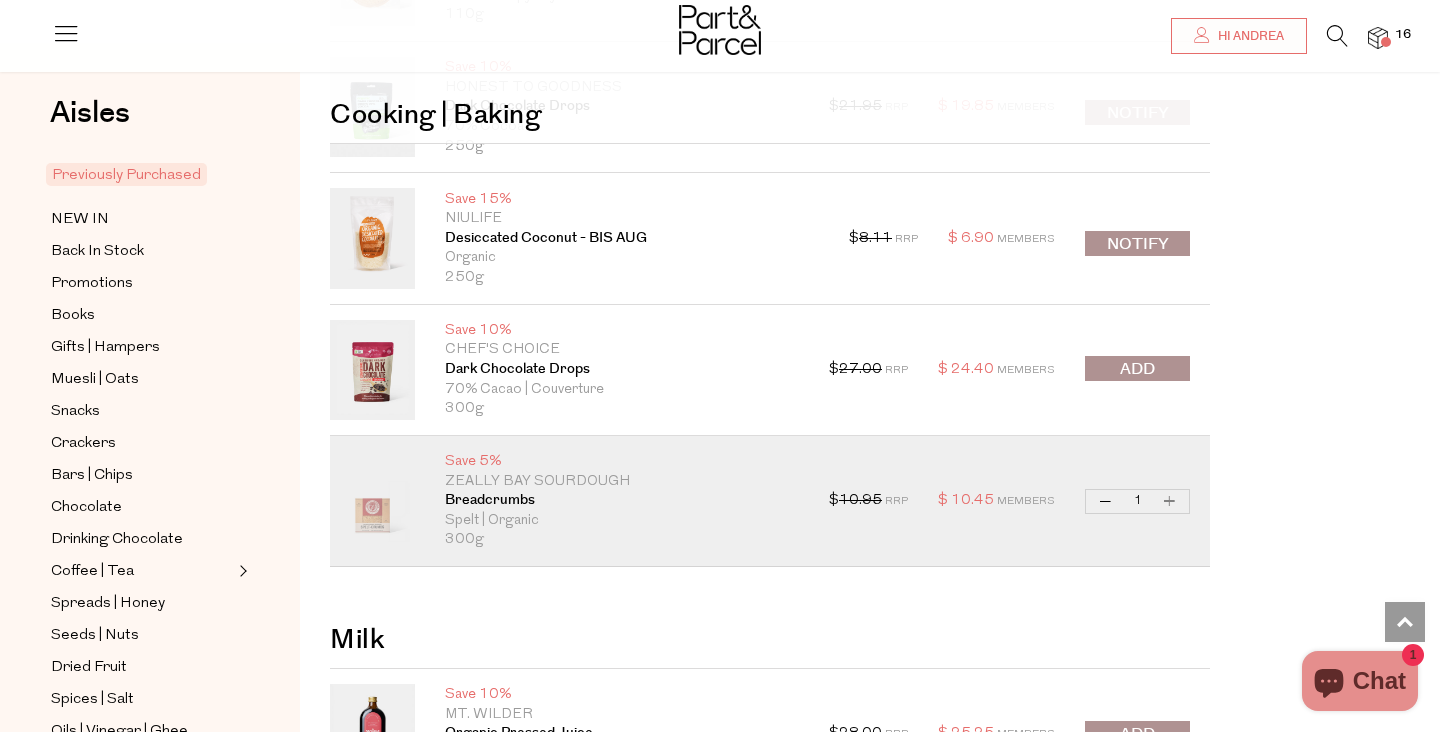click on "Increase Breadcrumbs" at bounding box center [1170, 501] 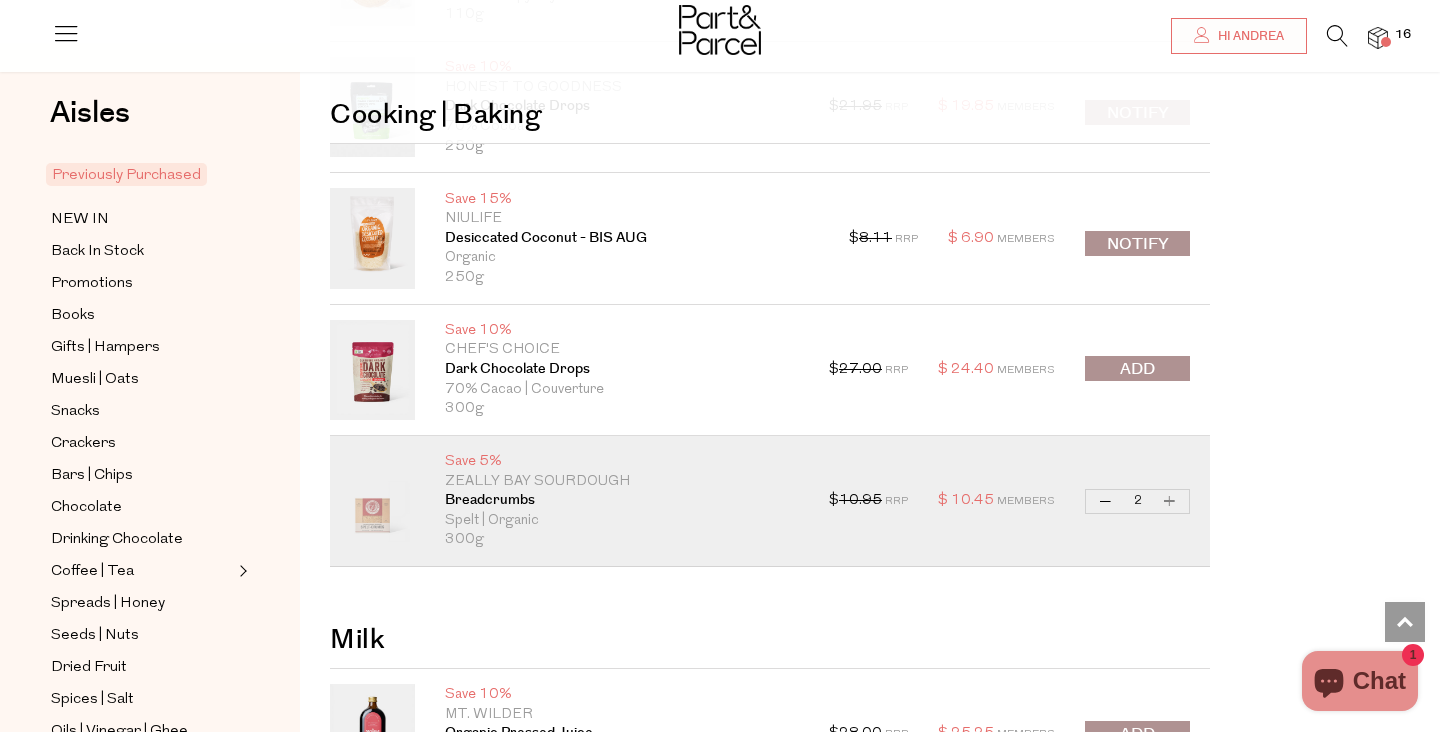 type on "2" 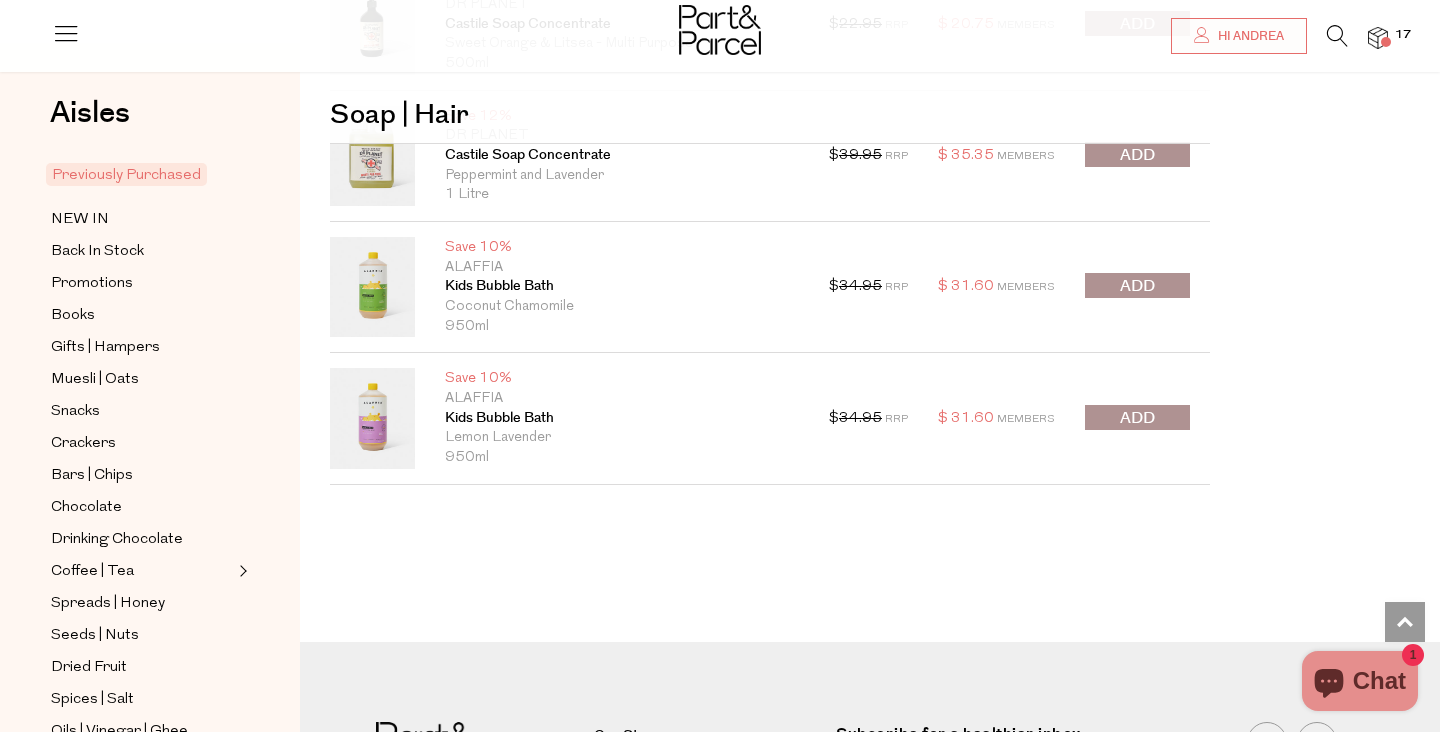 scroll, scrollTop: 12723, scrollLeft: 0, axis: vertical 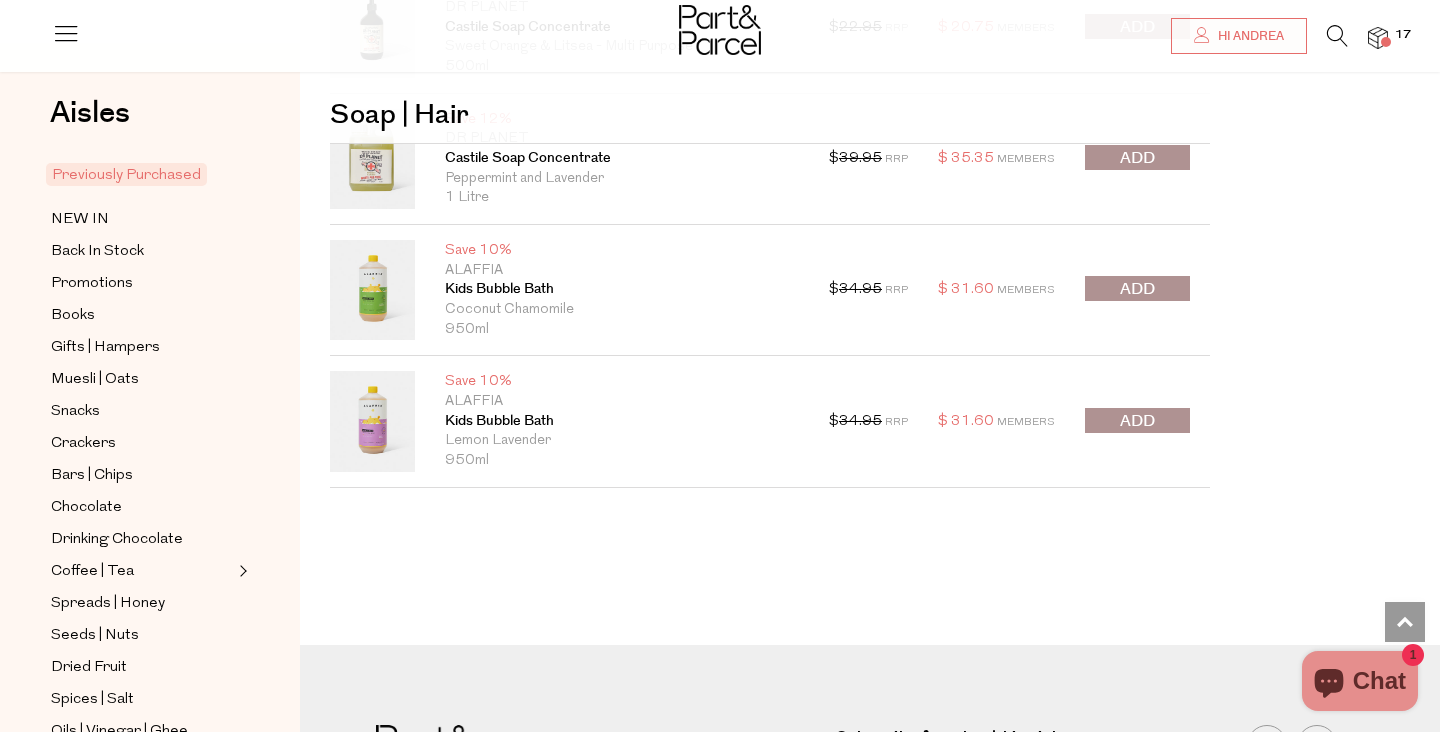 click at bounding box center [1137, 288] 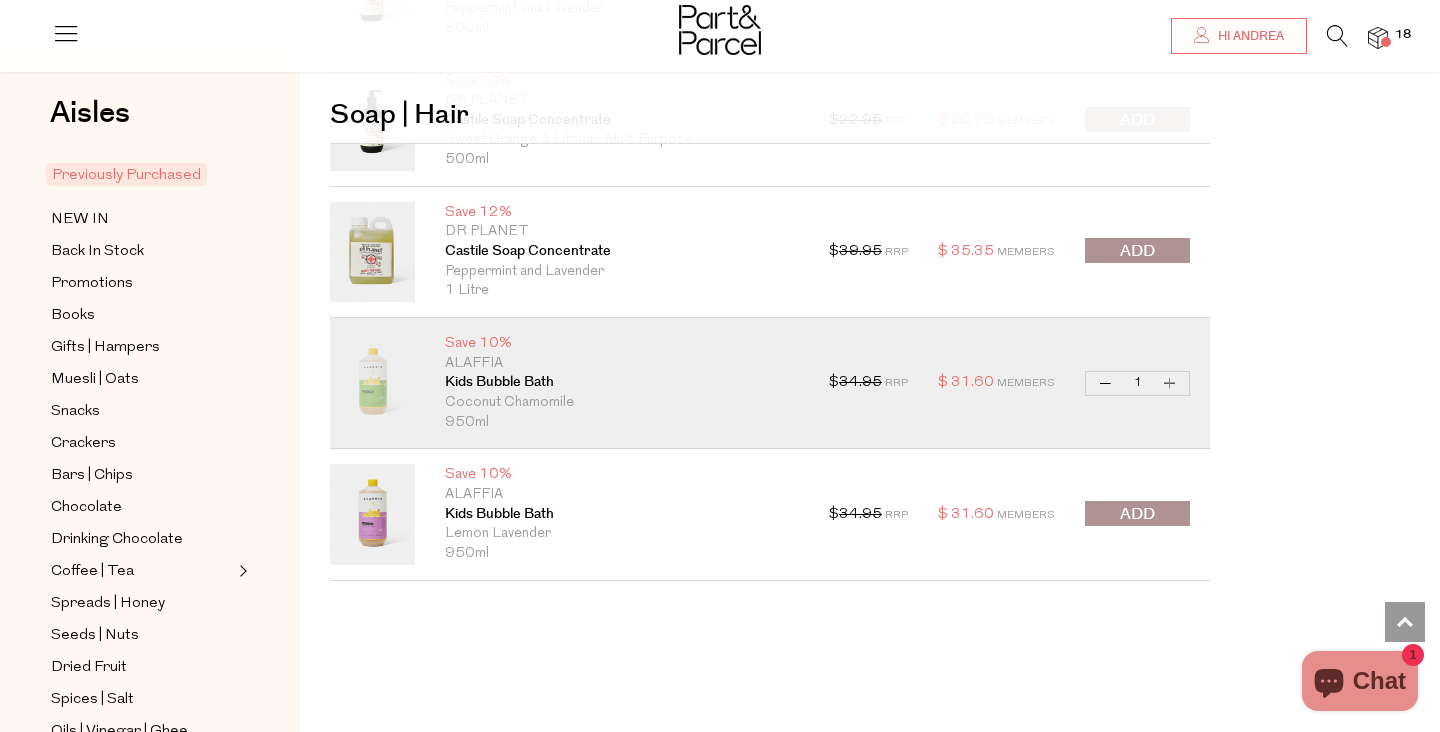 scroll, scrollTop: 12617, scrollLeft: 0, axis: vertical 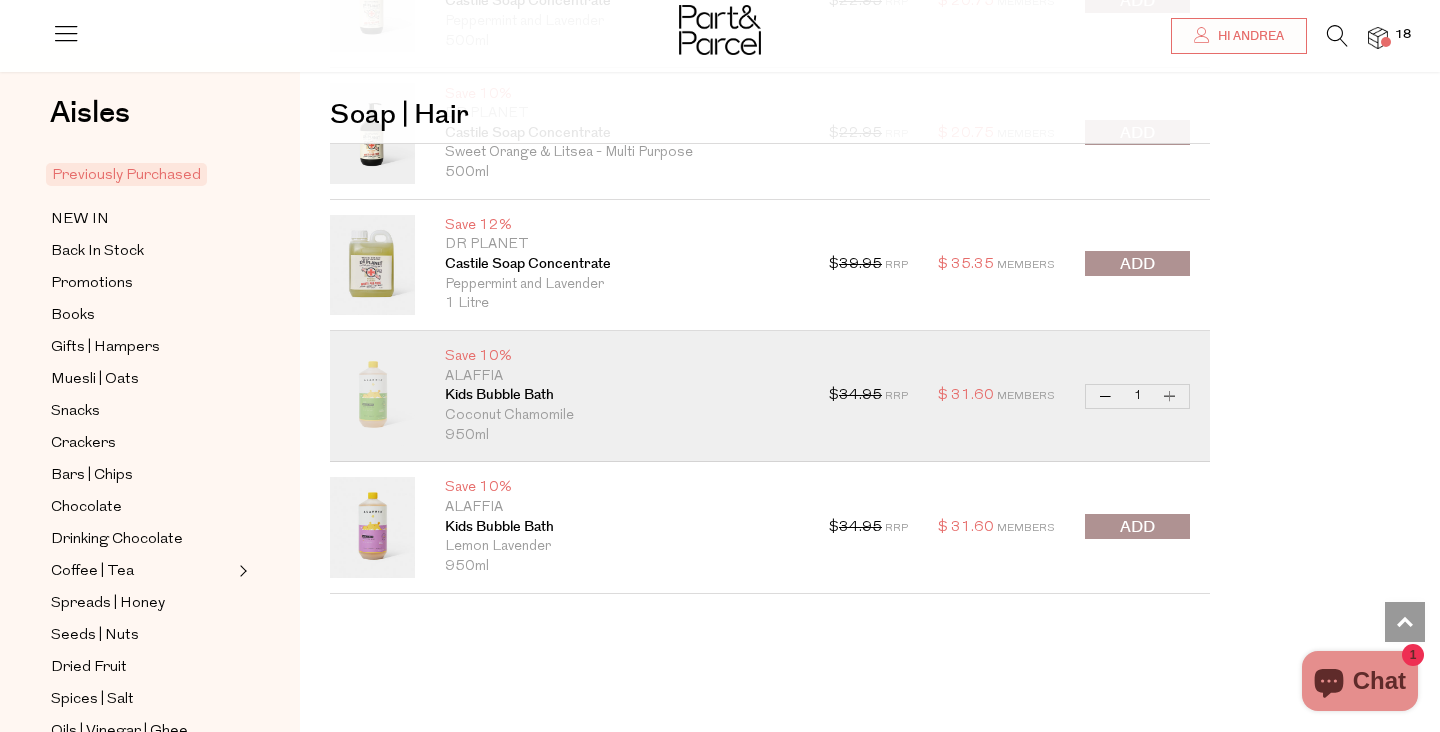click at bounding box center (1137, 264) 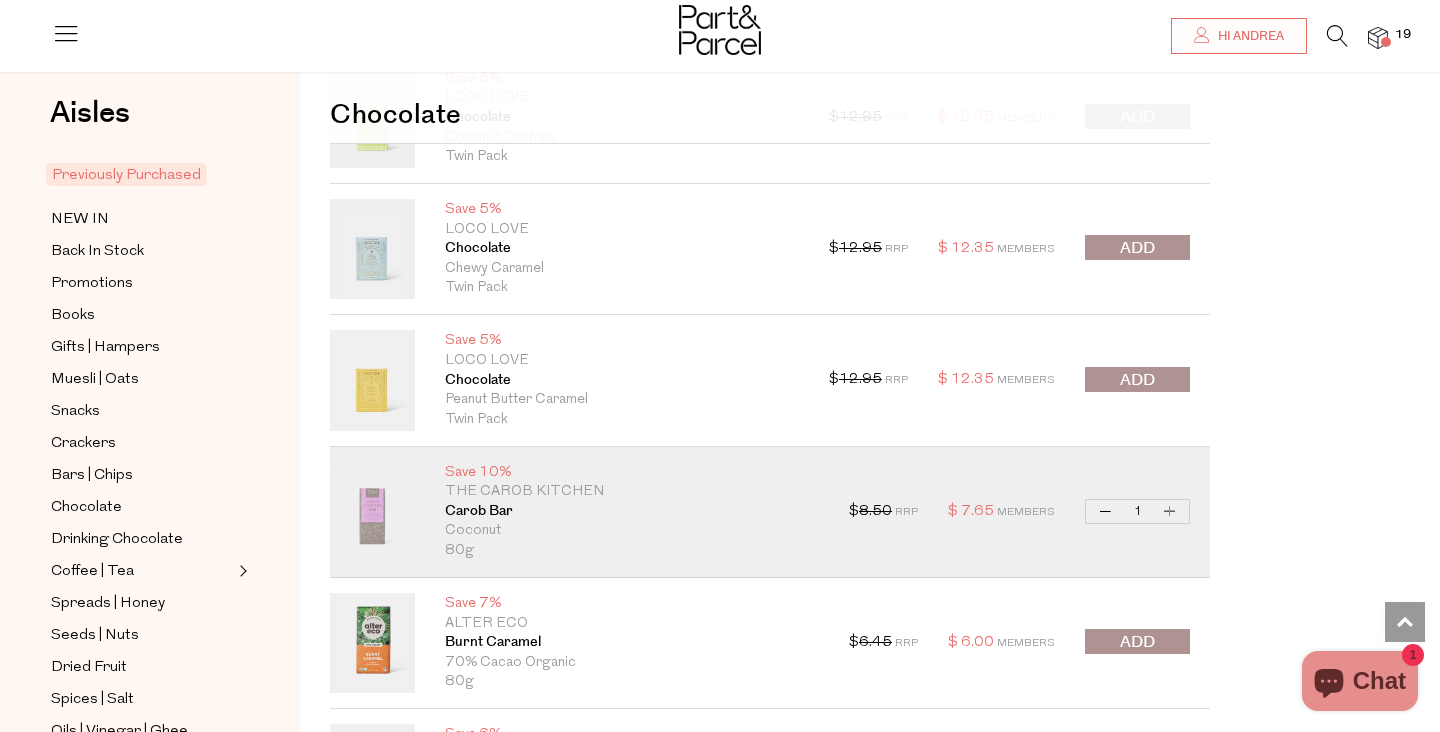 scroll, scrollTop: 1646, scrollLeft: 0, axis: vertical 